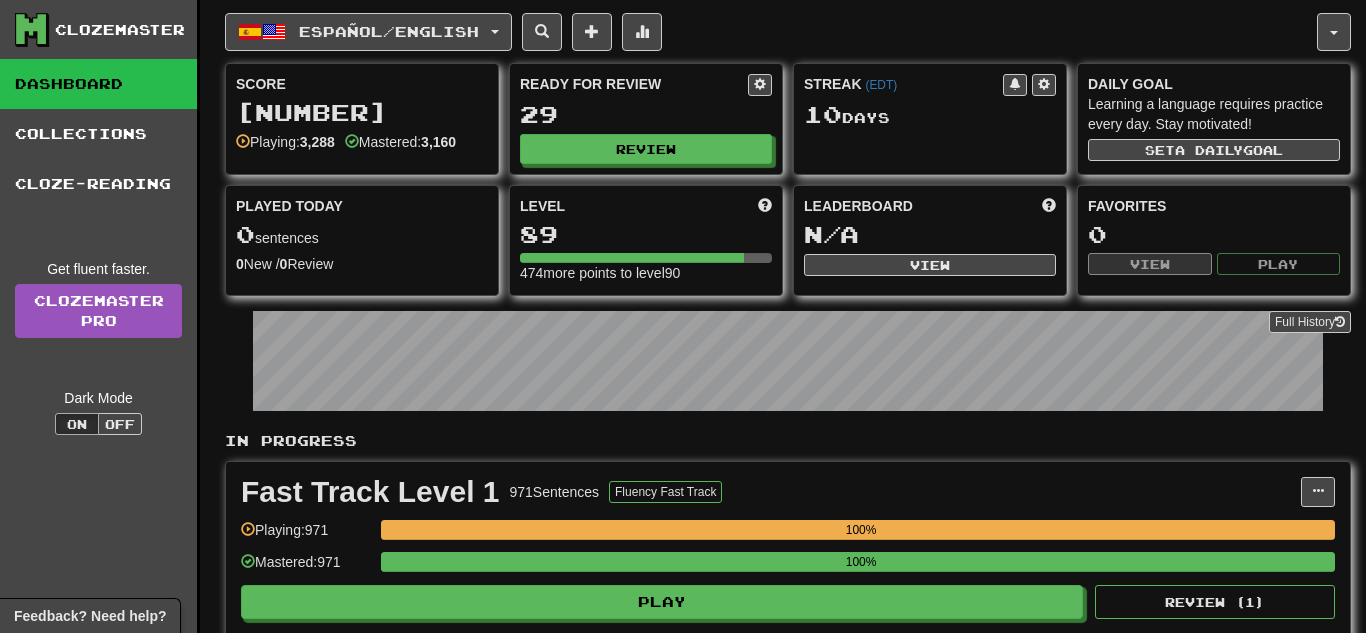 scroll, scrollTop: 0, scrollLeft: 0, axis: both 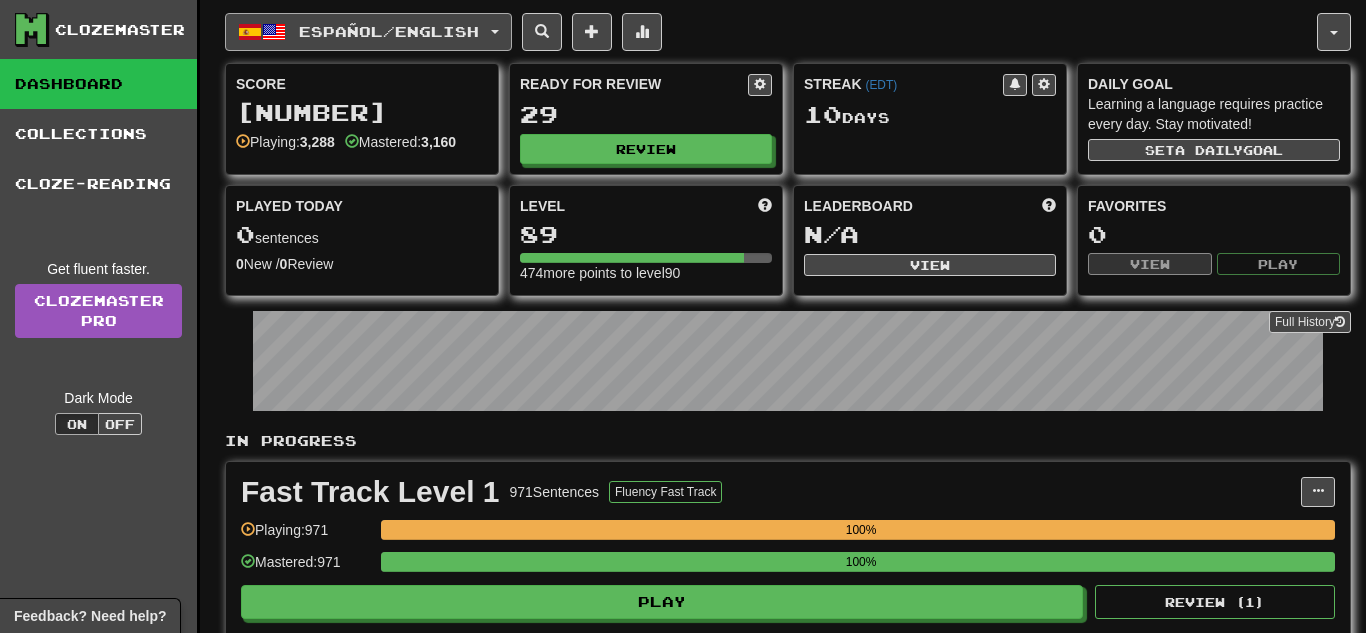 click on "Español  /  English" at bounding box center [368, 32] 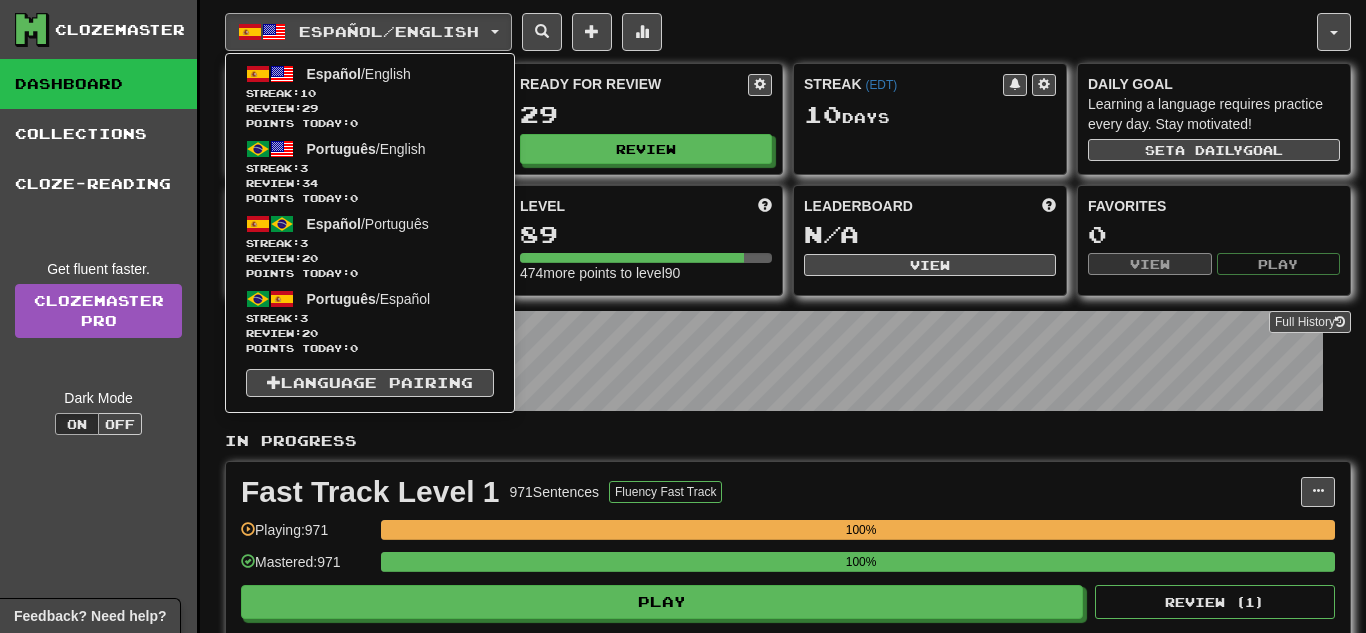 click on "Español  /  English Español  /  English Streak:  10   Review:  29 Points today:  0 Português  /  English Streak:  3   Review:  34 Points today:  0 Español  /  Português Streak:  3   Review:  20 Points today:  0 Português  /  Español Streak:  3   Review:  20 Points today:  0  Language Pairing" at bounding box center [771, 32] 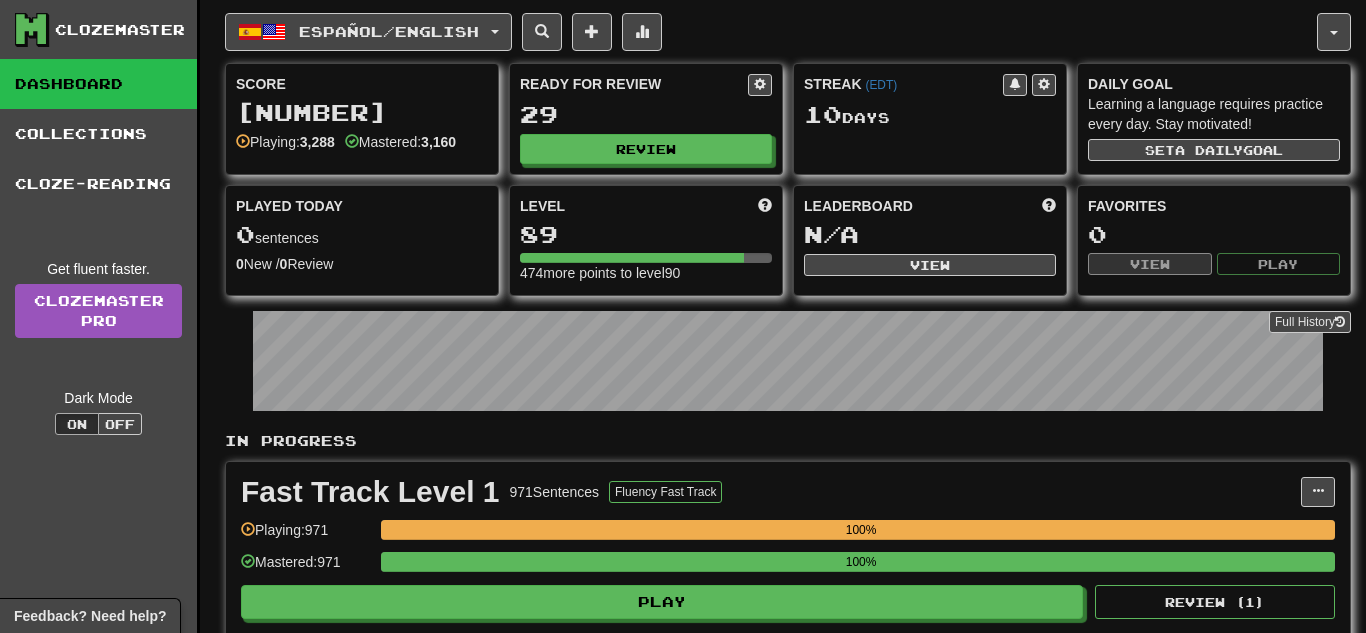 click on "Español  /  English Español  /  English Streak:  10   Review:  29 Points today:  0 Português  /  English Streak:  3   Review:  34 Points today:  0 Español  /  Português Streak:  3   Review:  20 Points today:  0 Português  /  Español Streak:  3   Review:  20 Points today:  0  Language Pairing" at bounding box center (771, 32) 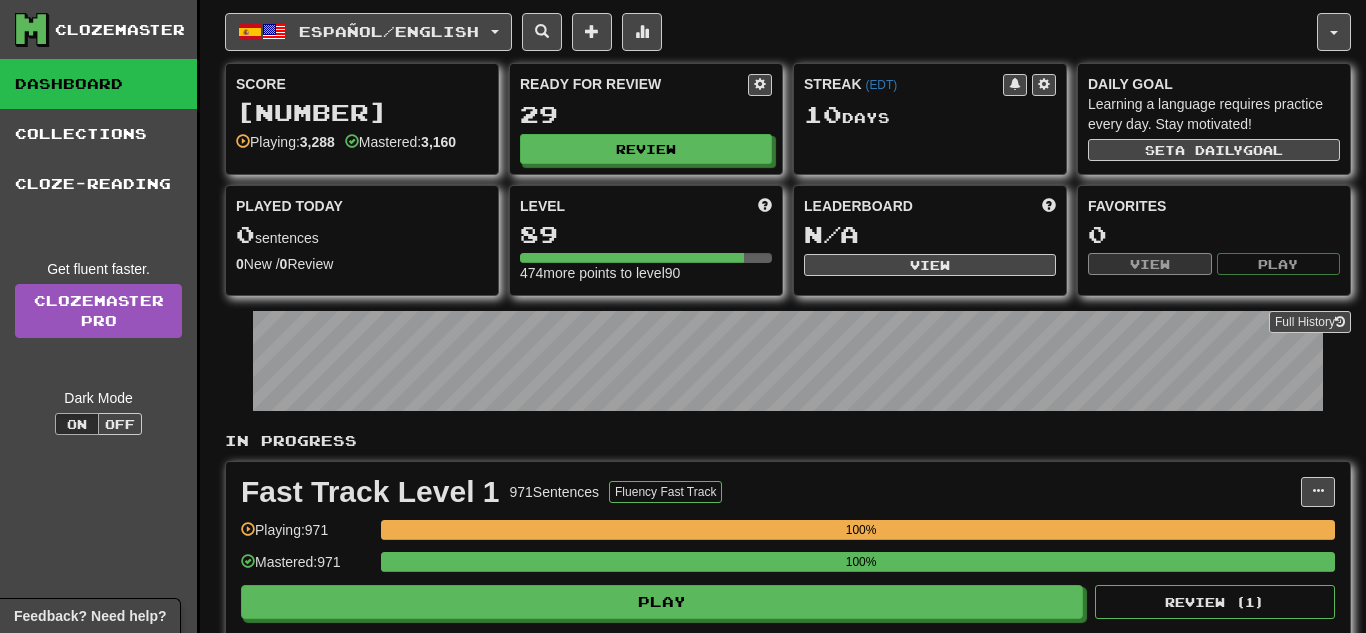 click on "Español  /  English Español  /  English Streak:  10   Review:  29 Points today:  0 Português  /  English Streak:  3   Review:  34 Points today:  0 Español  /  Português Streak:  3   Review:  20 Points today:  0 Português  /  Español Streak:  3   Review:  20 Points today:  0  Language Pairing" at bounding box center [771, 32] 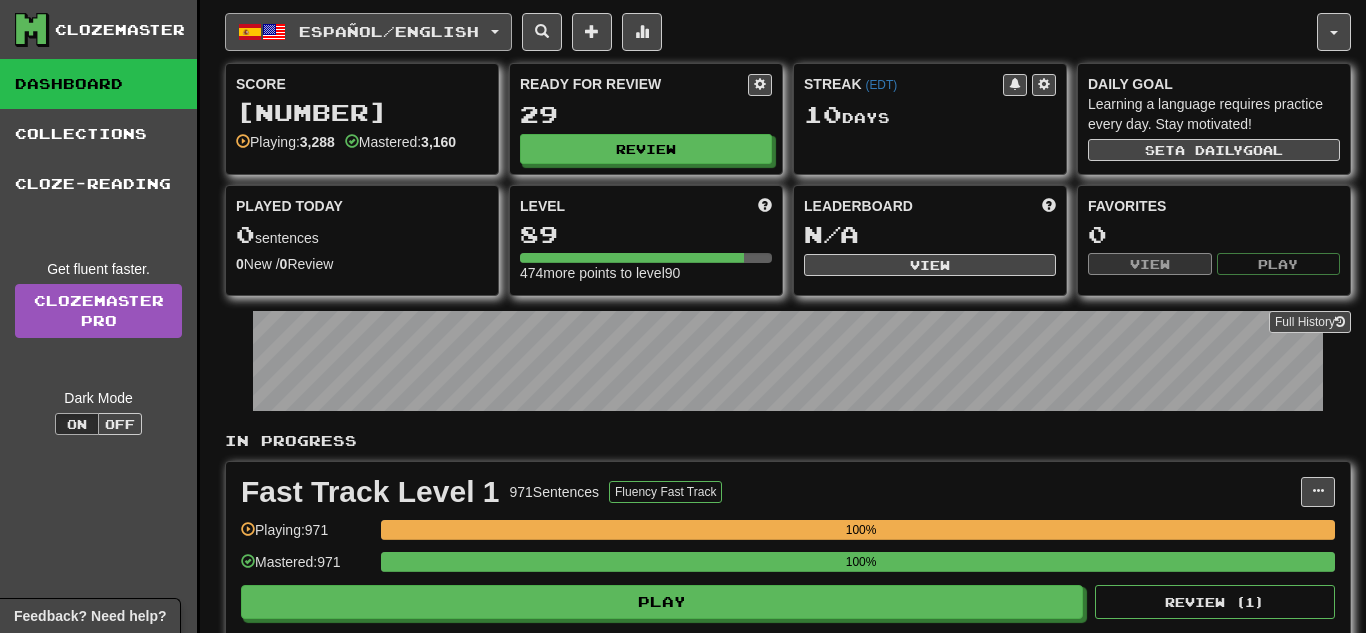click on "Español  /  English" at bounding box center (368, 32) 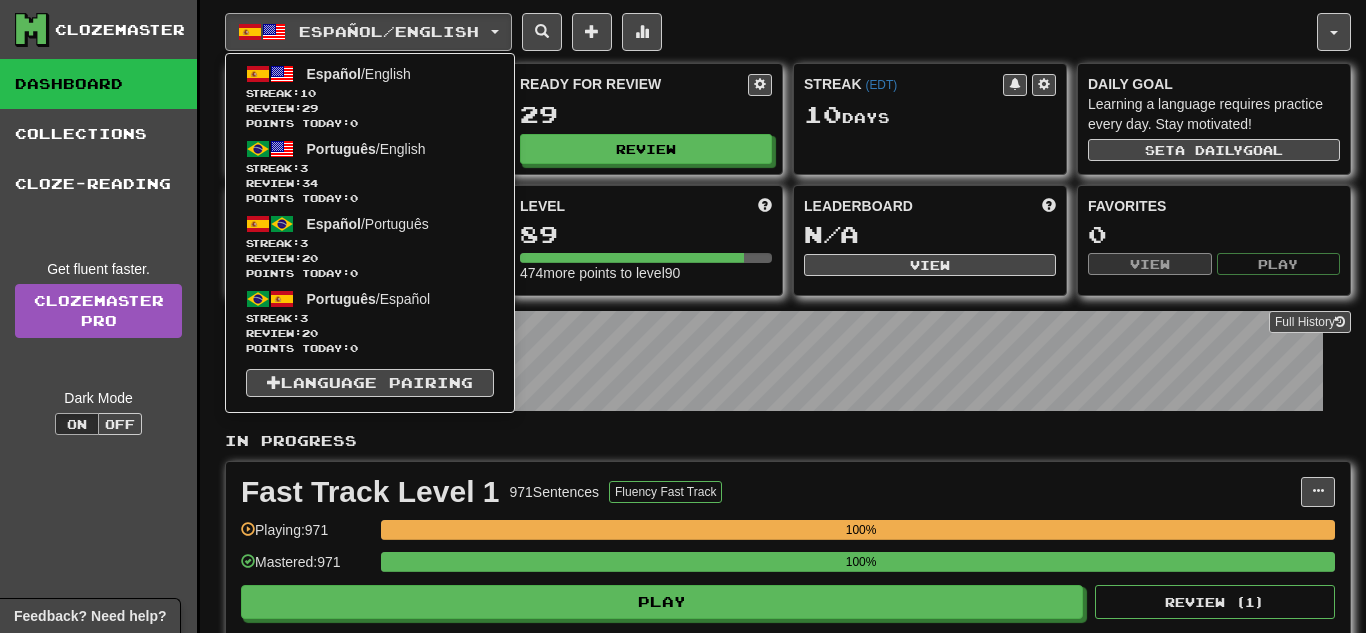 click on "Level 89 474  more points to level  90" at bounding box center (646, 240) 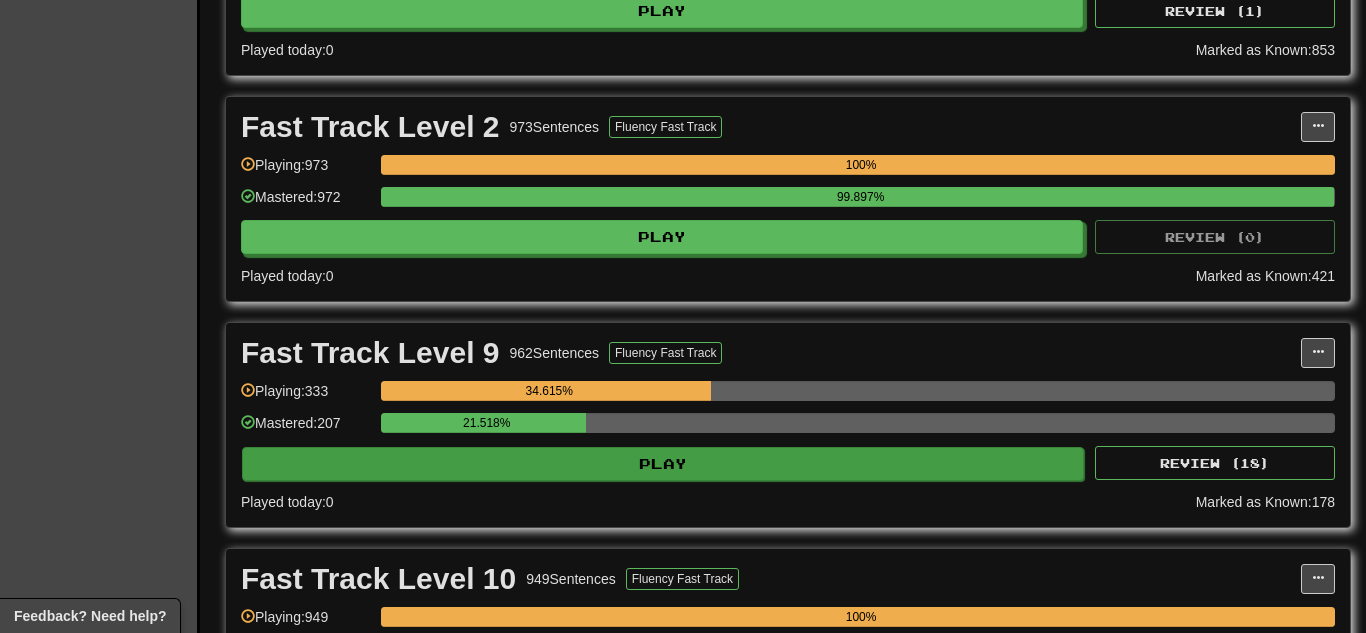 scroll, scrollTop: 600, scrollLeft: 0, axis: vertical 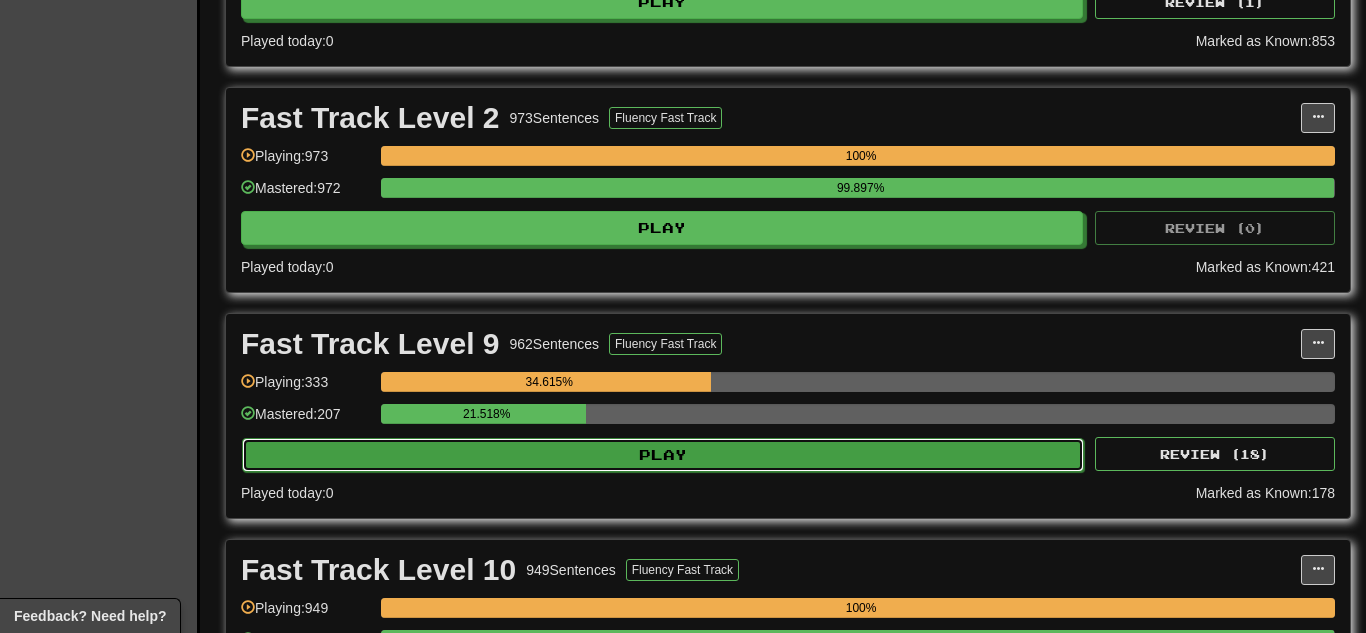 click on "Play" at bounding box center (663, 455) 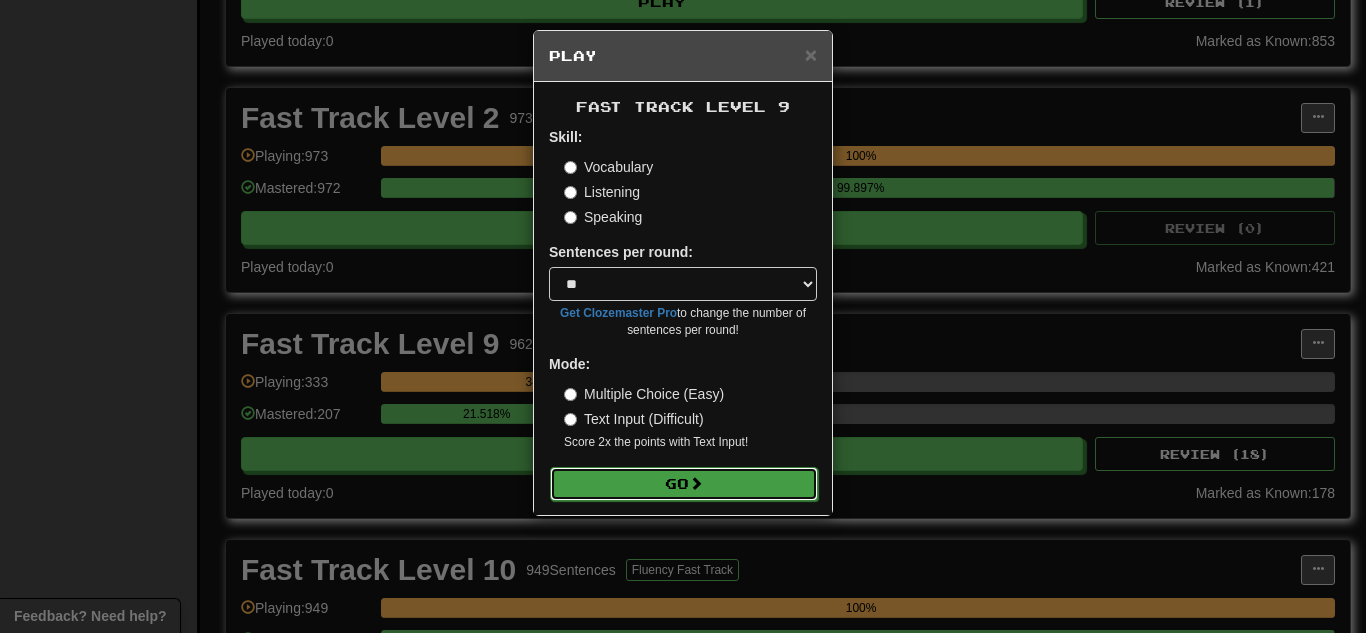 click on "Go" at bounding box center (684, 484) 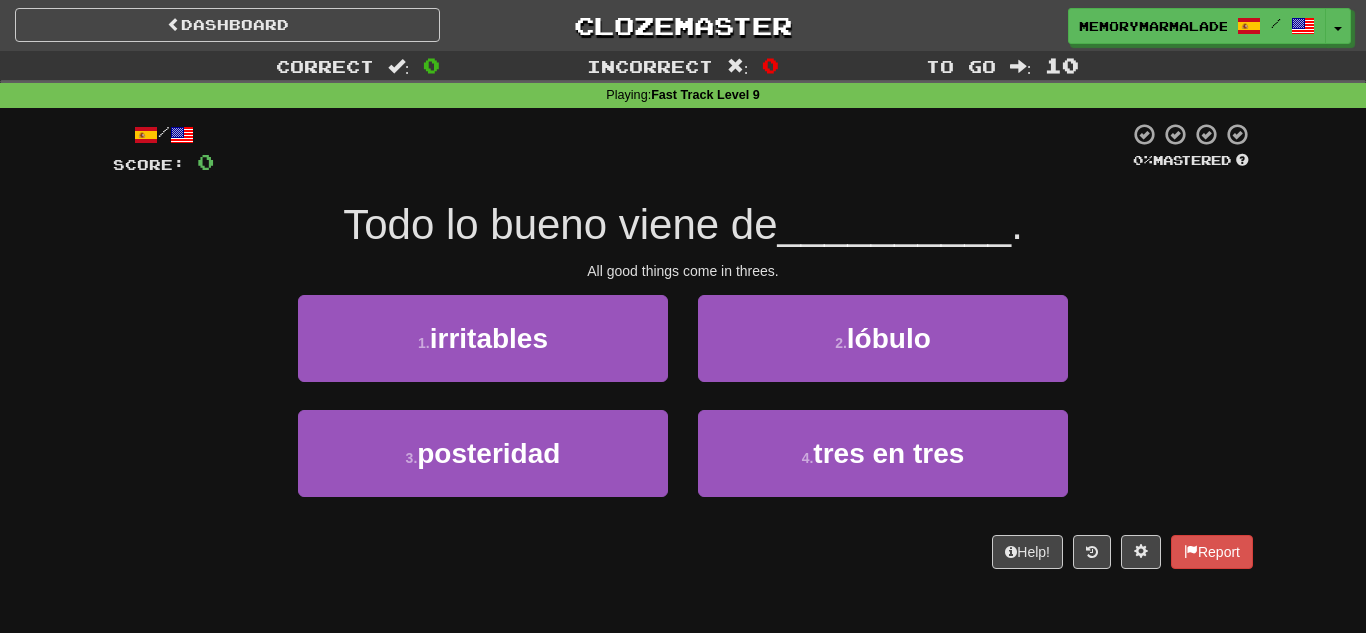 scroll, scrollTop: 0, scrollLeft: 0, axis: both 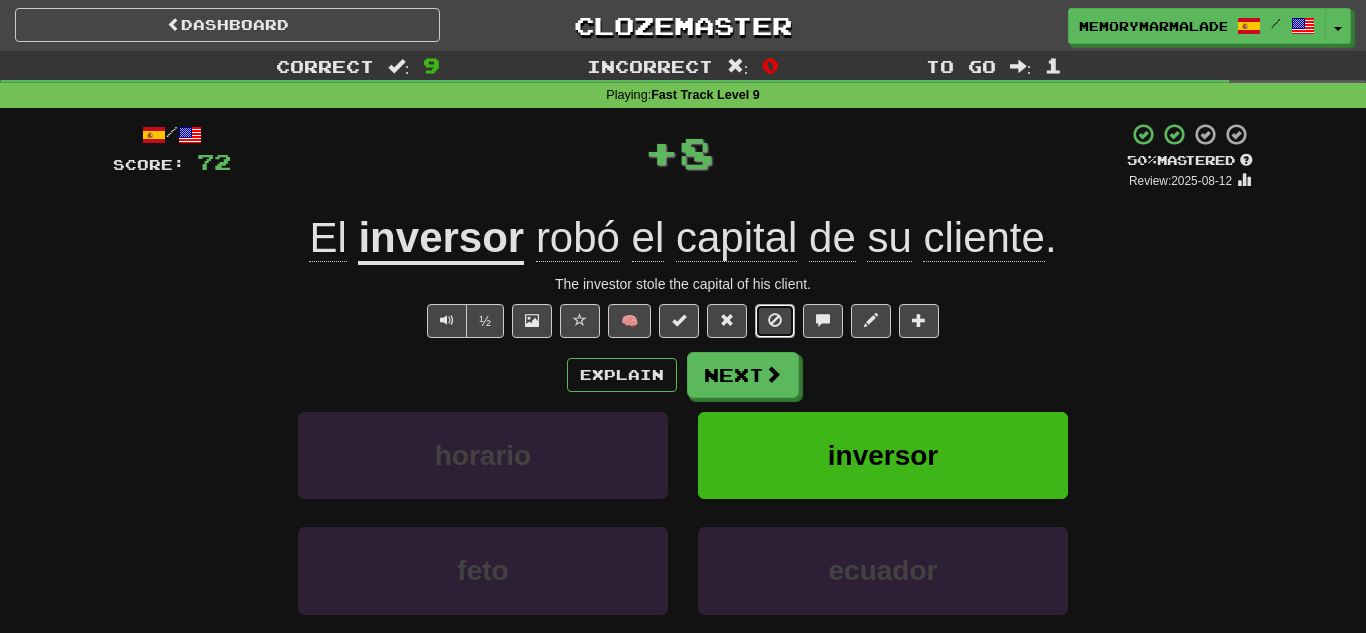 click at bounding box center (775, 321) 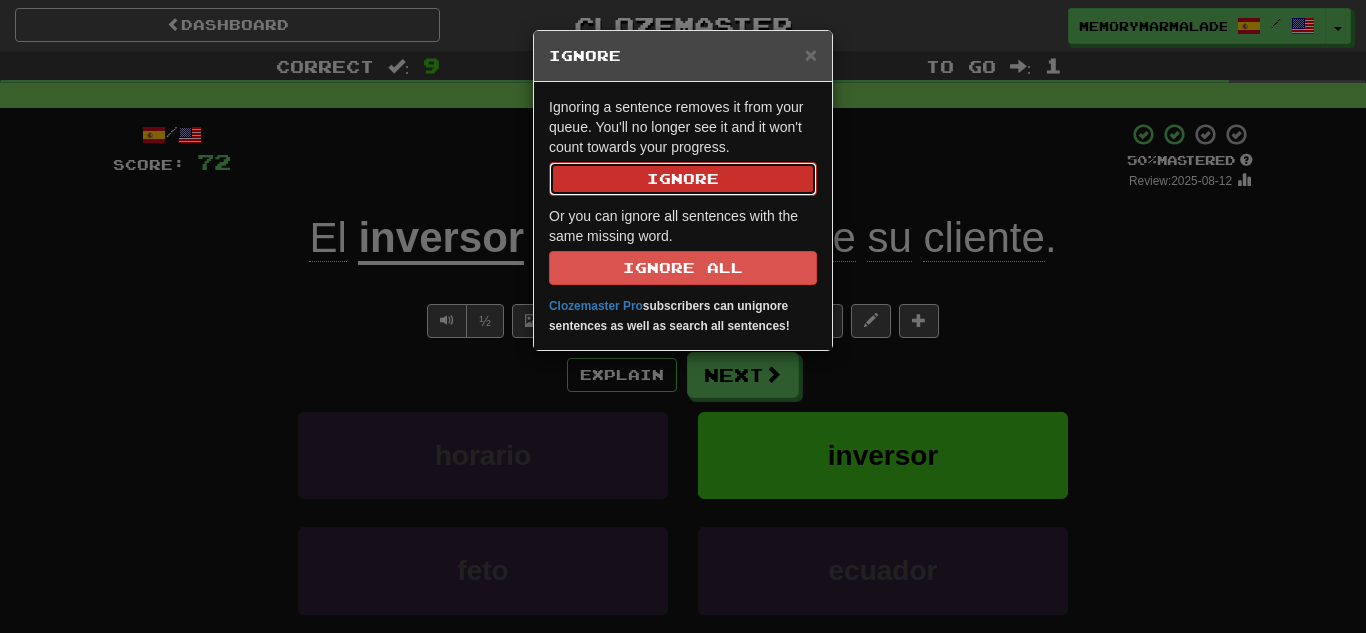 click on "Ignore" at bounding box center [683, 179] 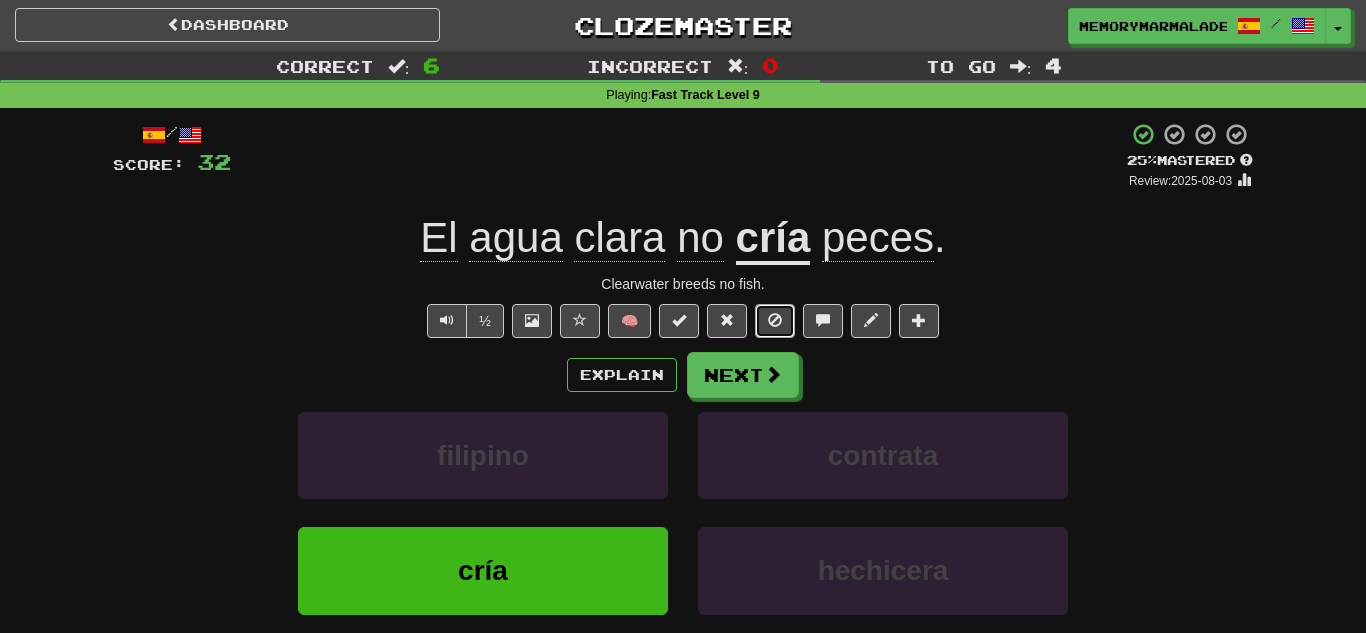click at bounding box center (775, 320) 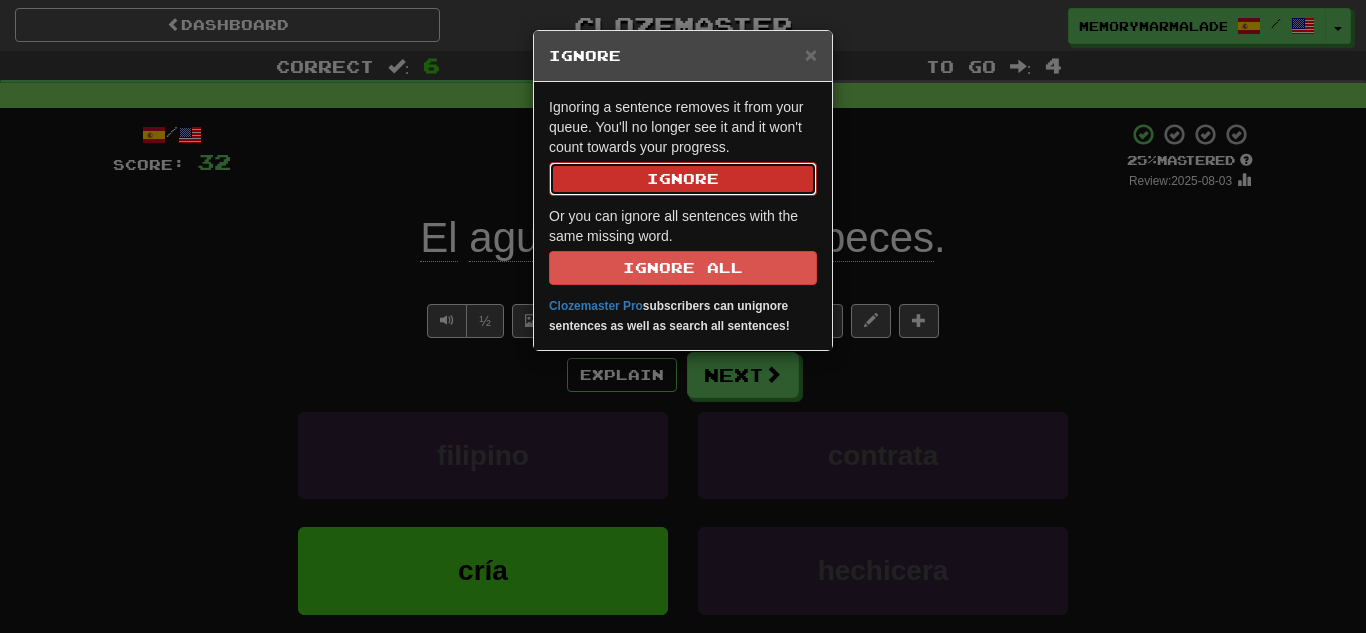 click on "Ignore" at bounding box center [683, 179] 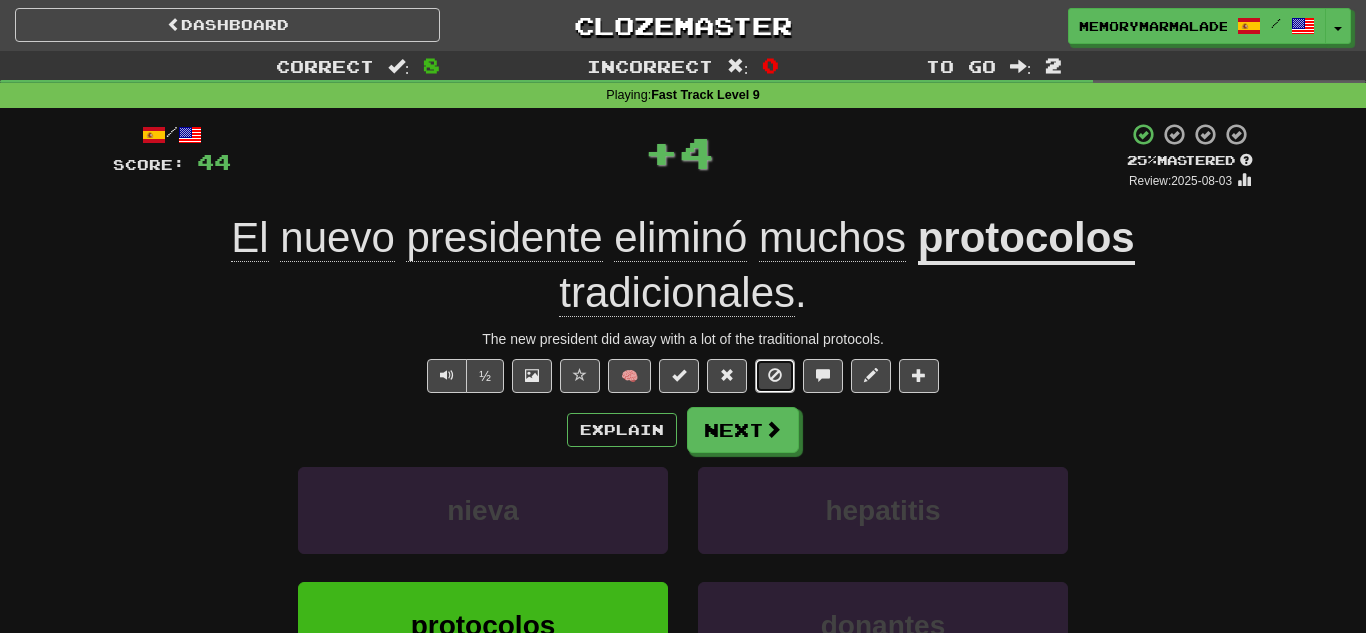 click at bounding box center (775, 375) 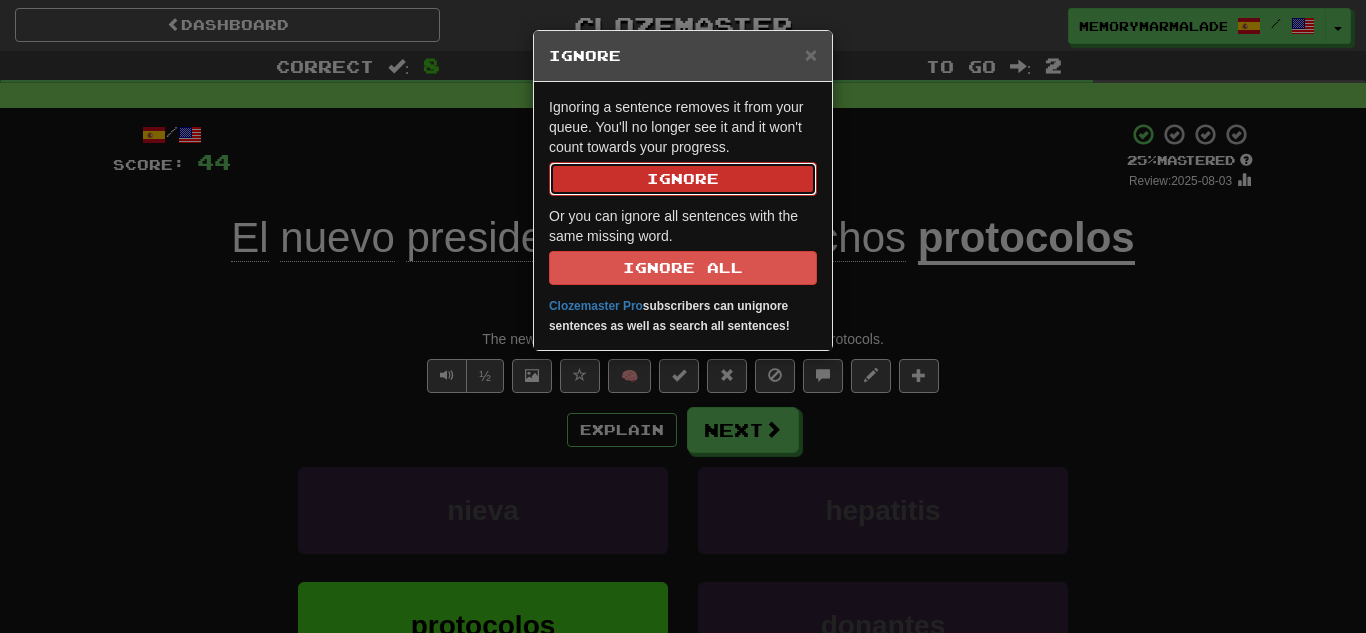 click on "Ignore" at bounding box center [683, 179] 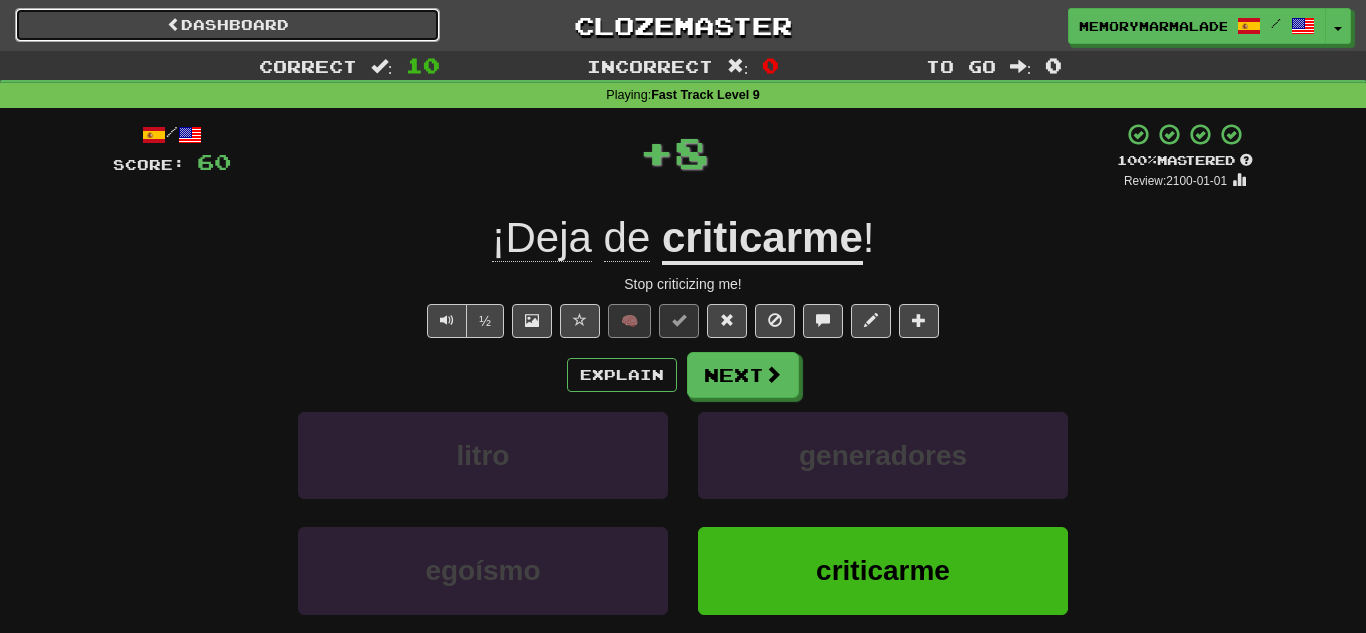 click on "Dashboard" at bounding box center (227, 25) 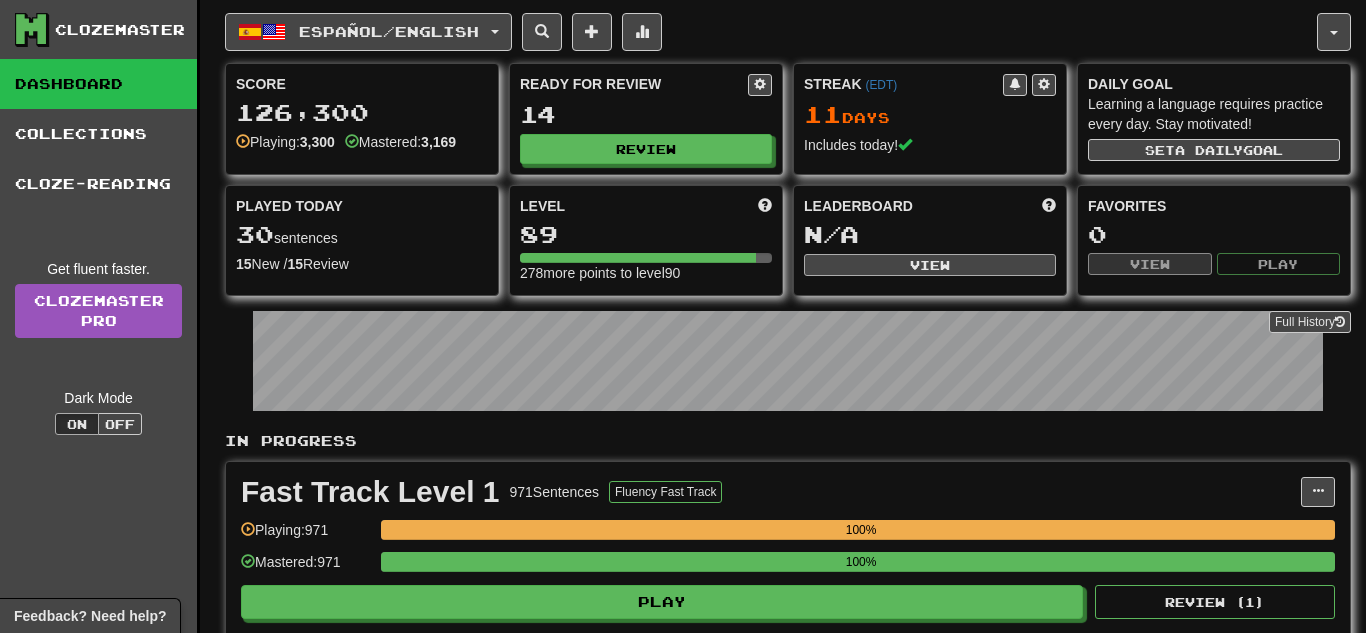 scroll, scrollTop: 0, scrollLeft: 0, axis: both 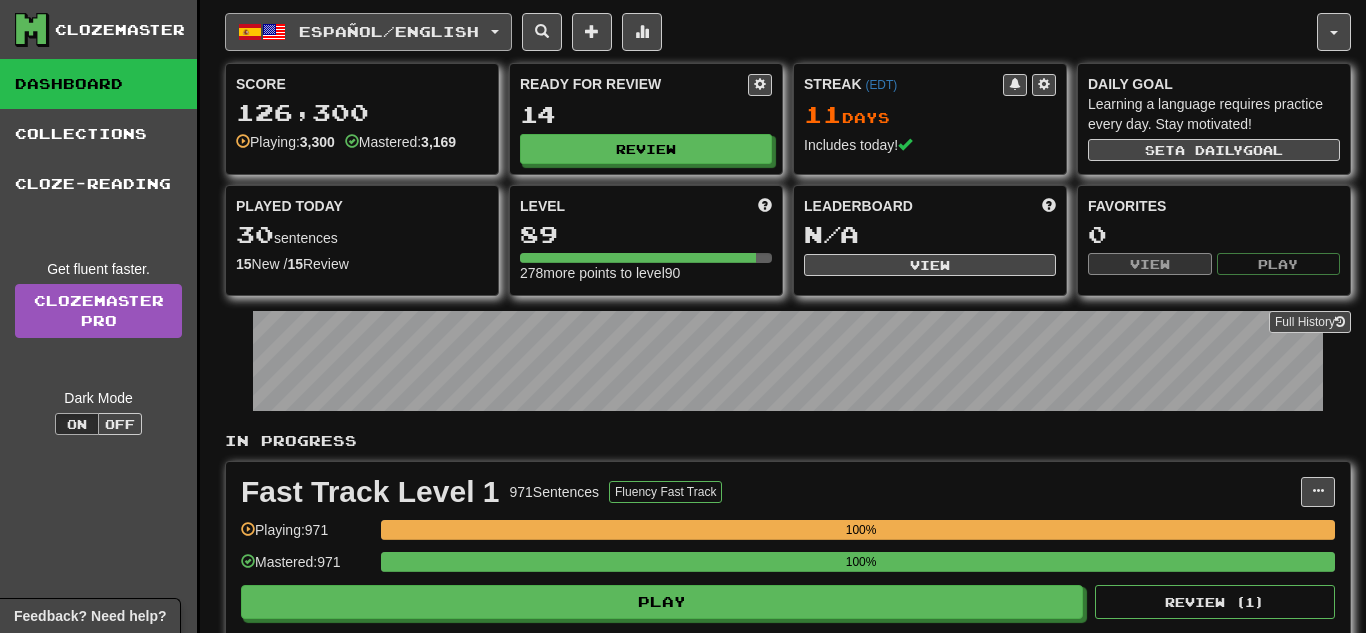 click on "Español  /  English" at bounding box center [368, 32] 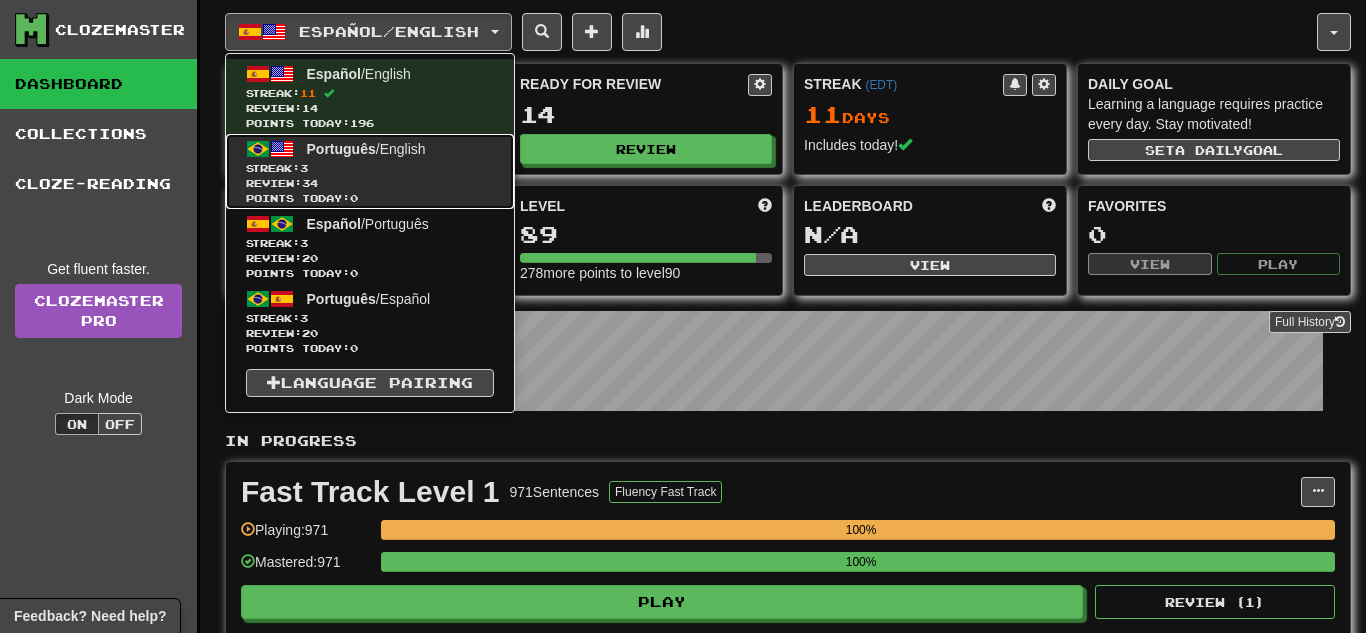 click on "Português  /  English" at bounding box center (366, 149) 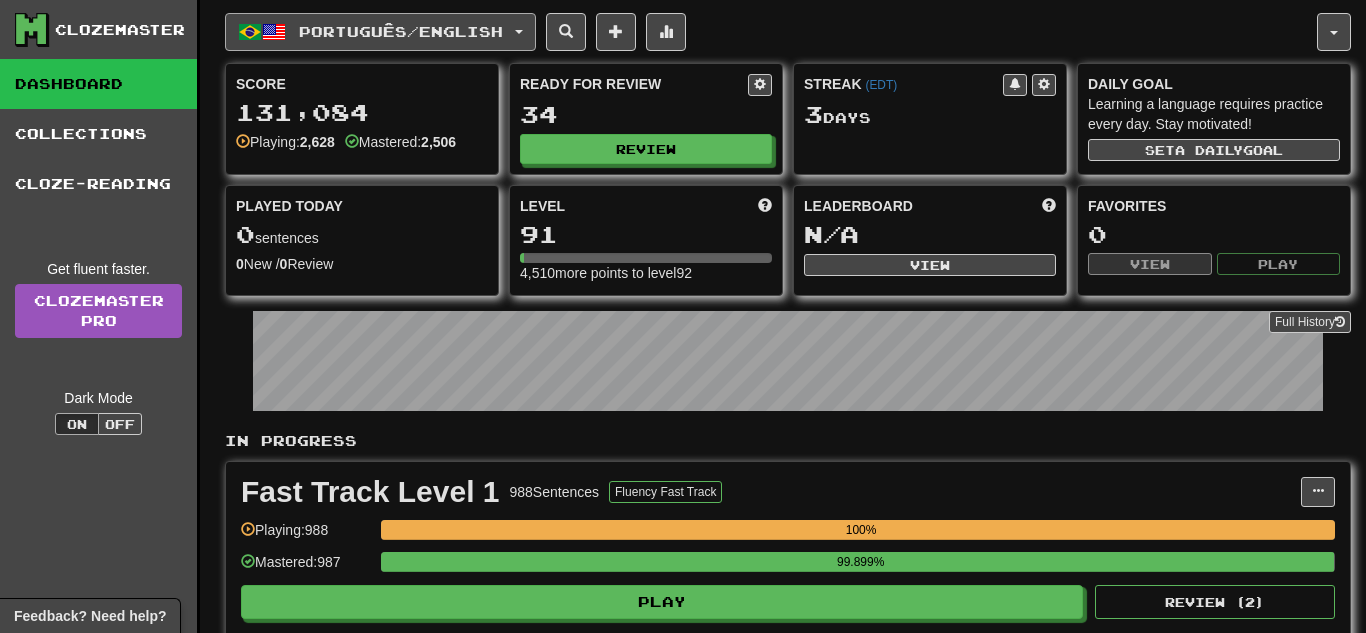 scroll, scrollTop: 0, scrollLeft: 0, axis: both 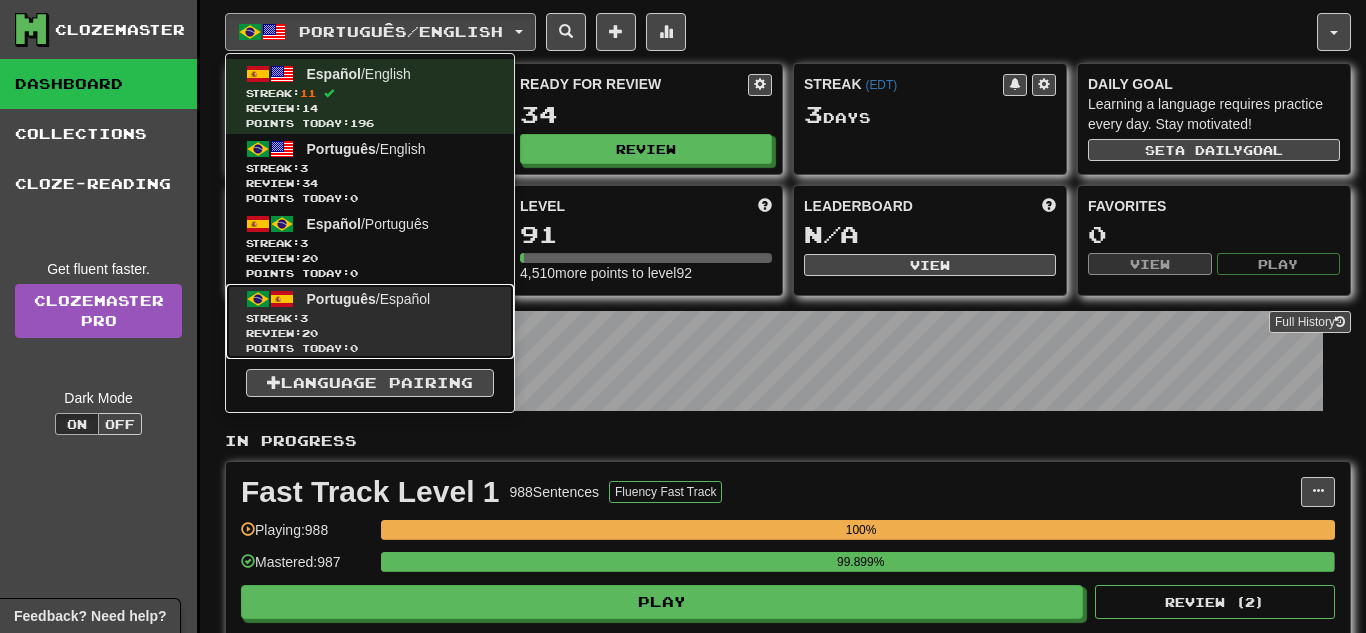 click on "Review:  20" at bounding box center (370, 333) 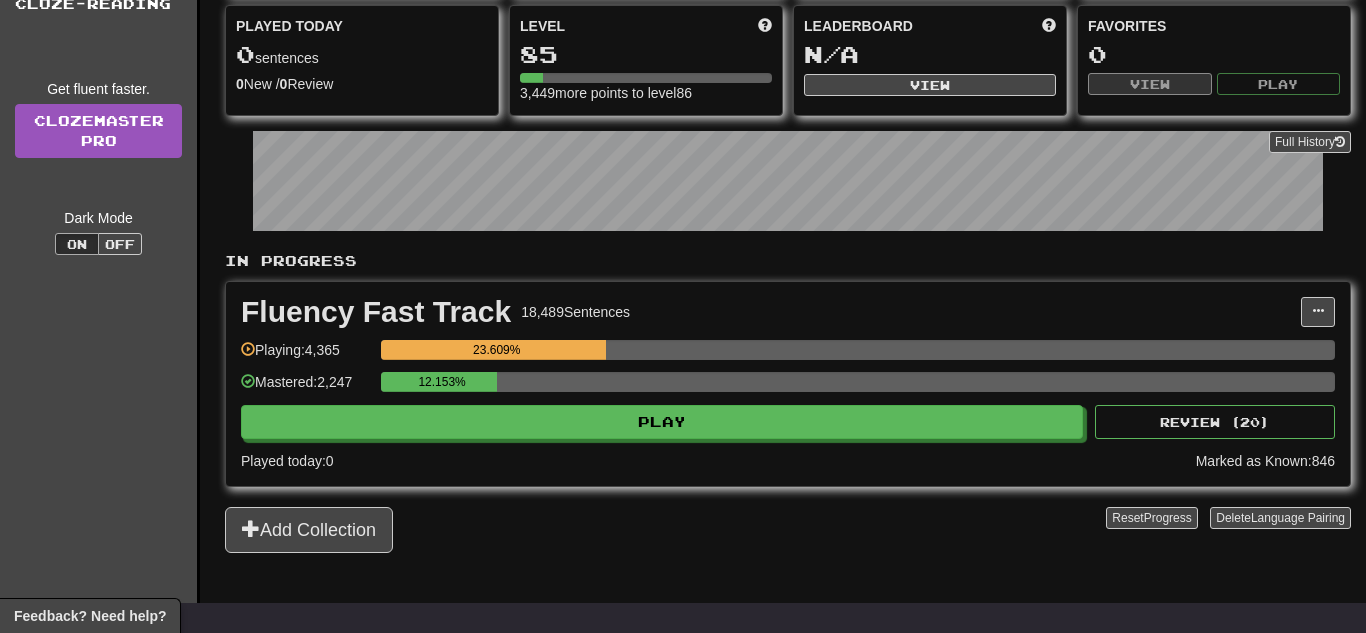 scroll, scrollTop: 240, scrollLeft: 0, axis: vertical 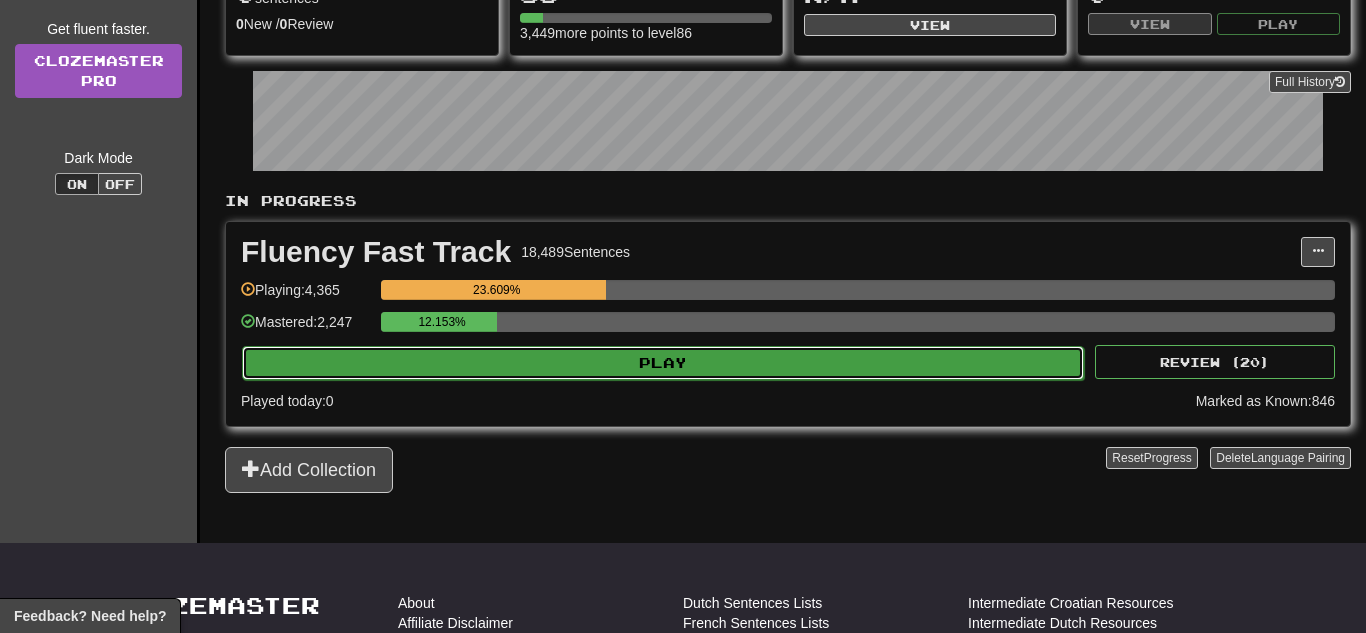 click on "Play" at bounding box center [663, 363] 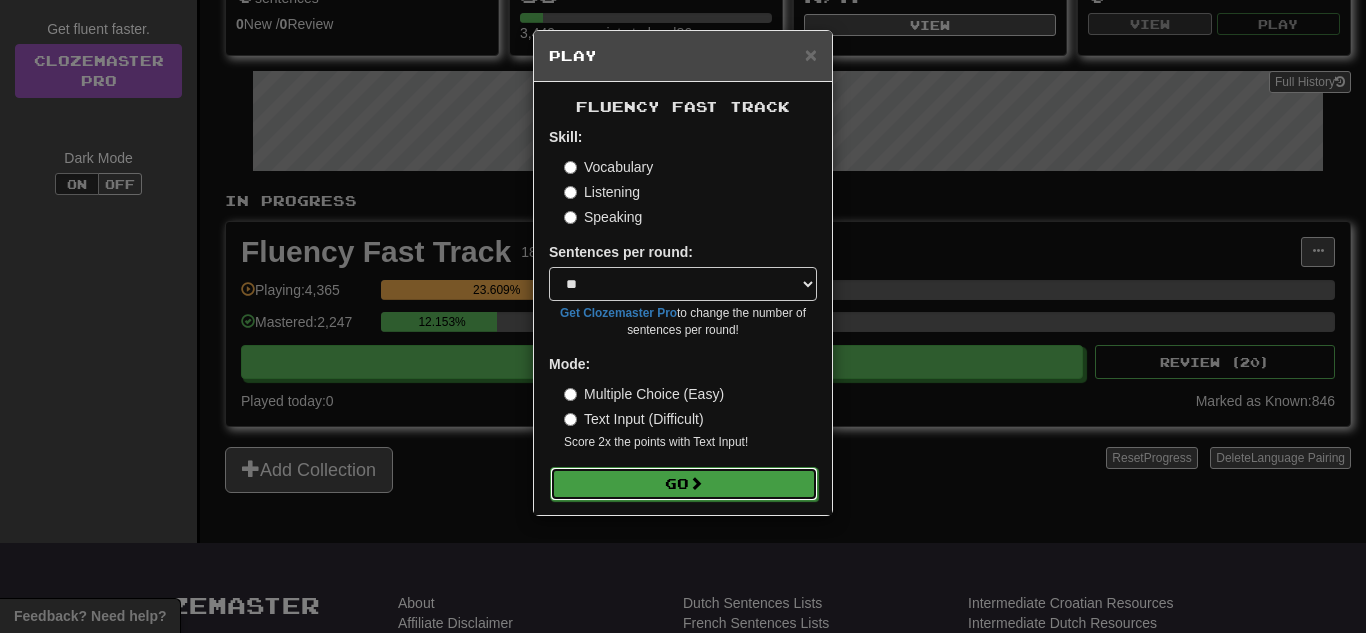click on "Go" at bounding box center (684, 484) 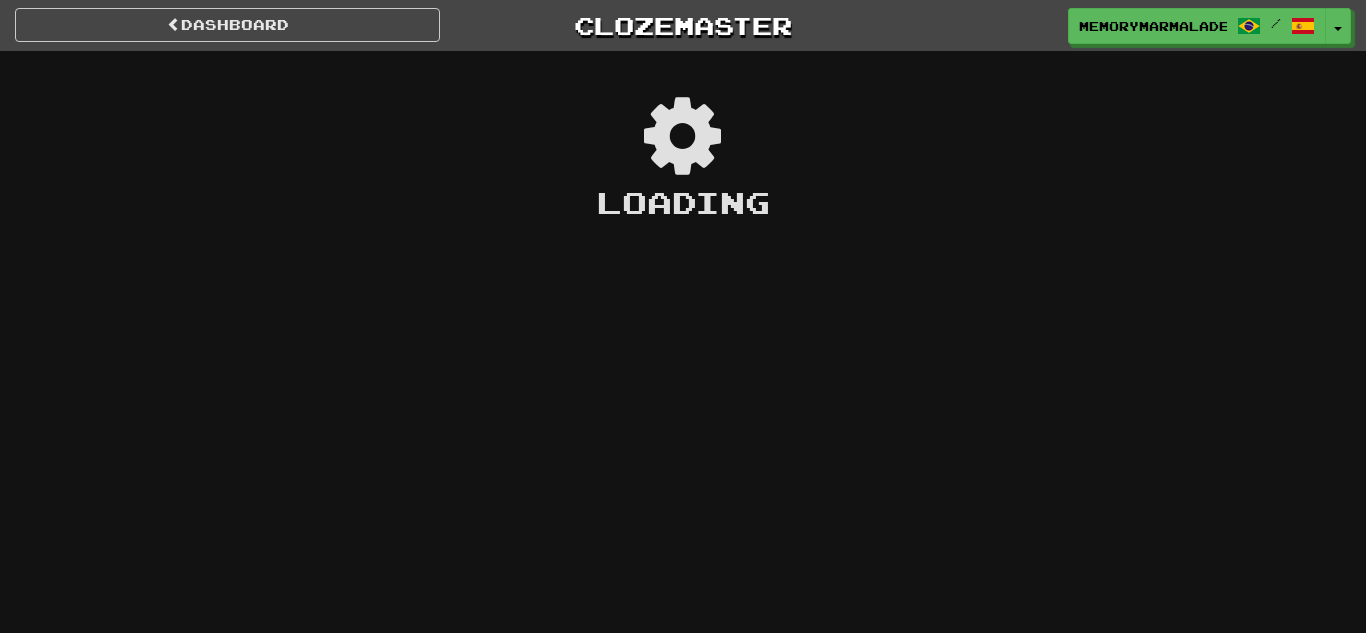 scroll, scrollTop: 0, scrollLeft: 0, axis: both 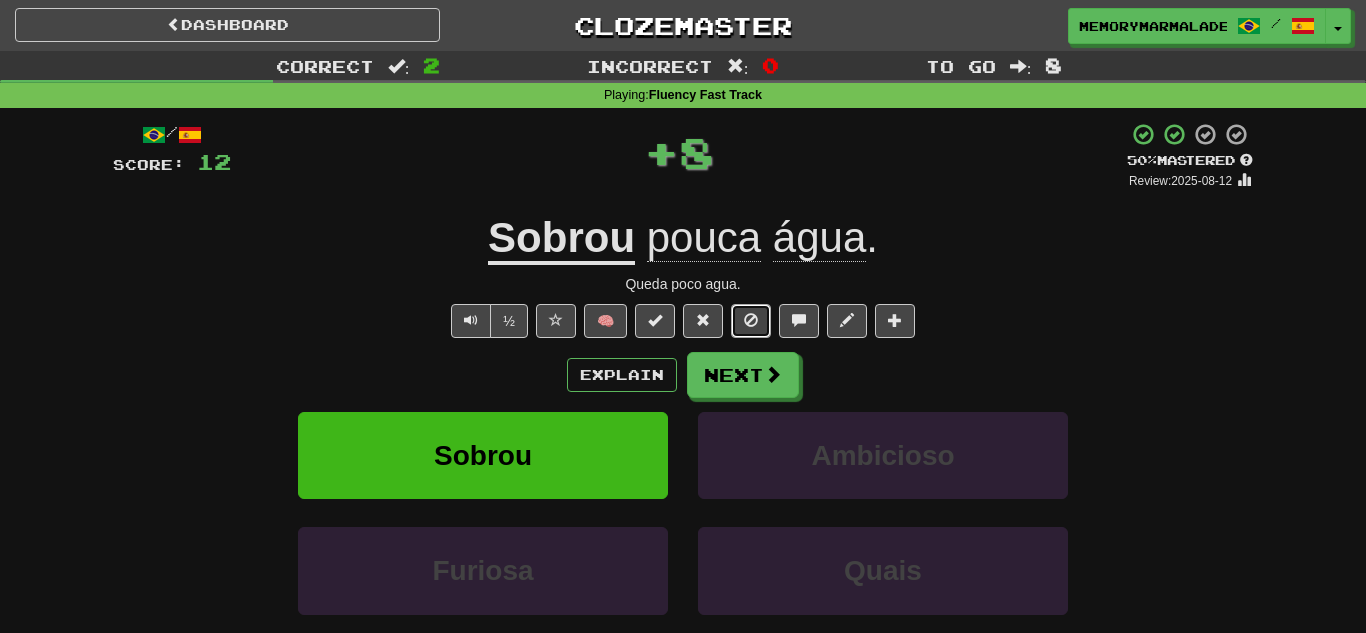 click at bounding box center (751, 321) 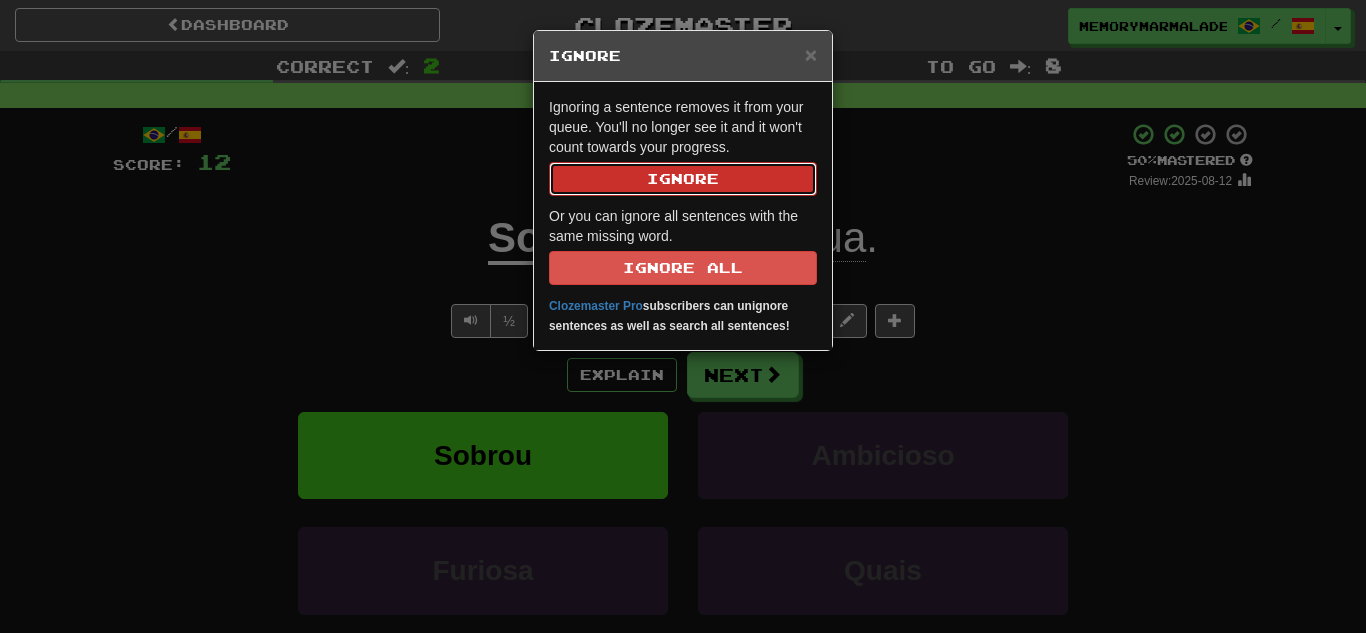click on "Ignore" at bounding box center [683, 179] 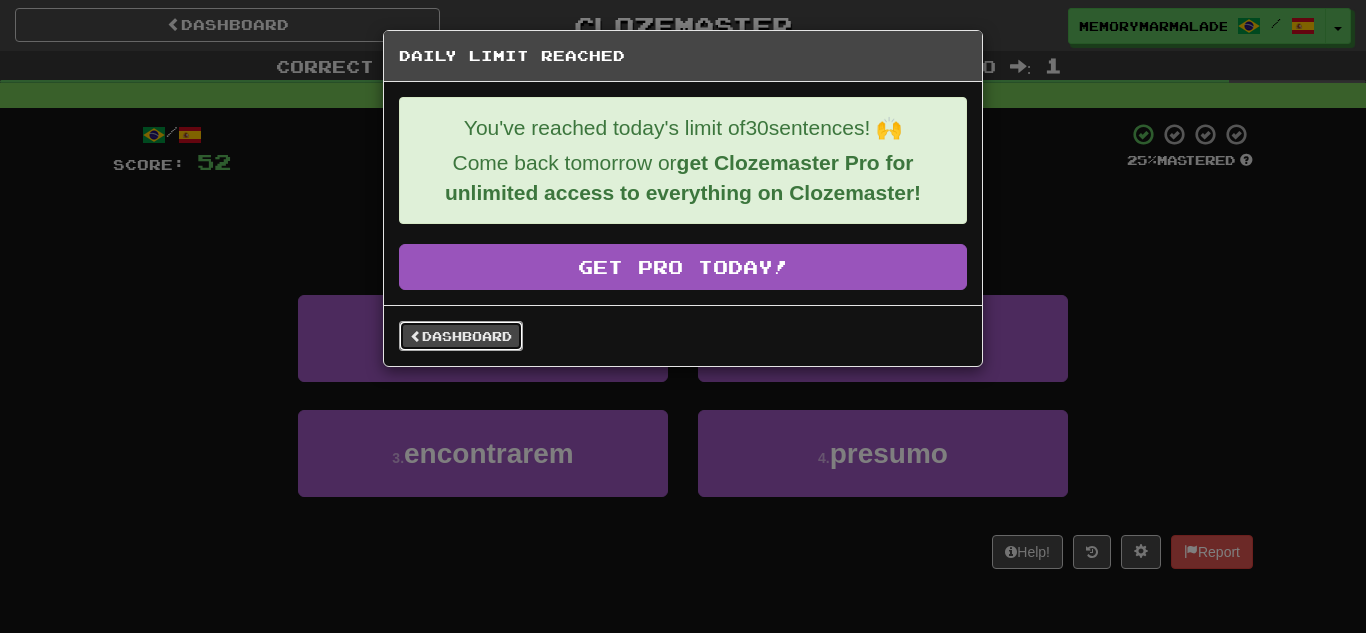 click on "Dashboard" at bounding box center (461, 336) 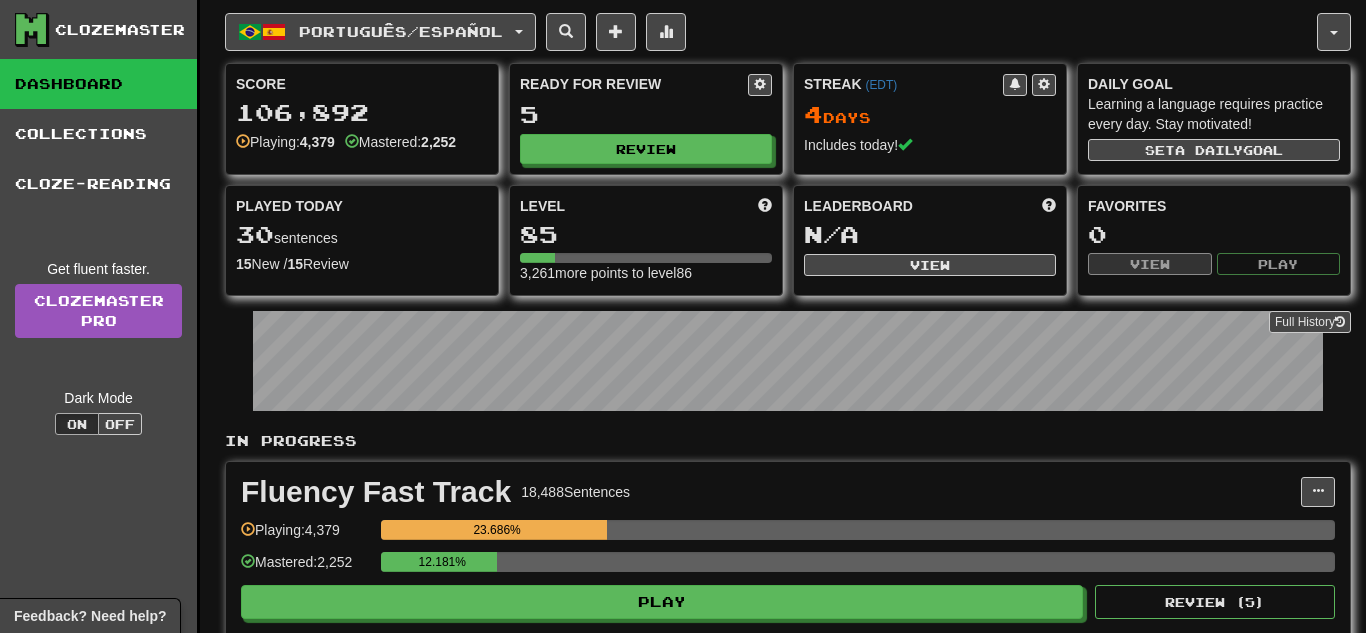 scroll, scrollTop: 0, scrollLeft: 0, axis: both 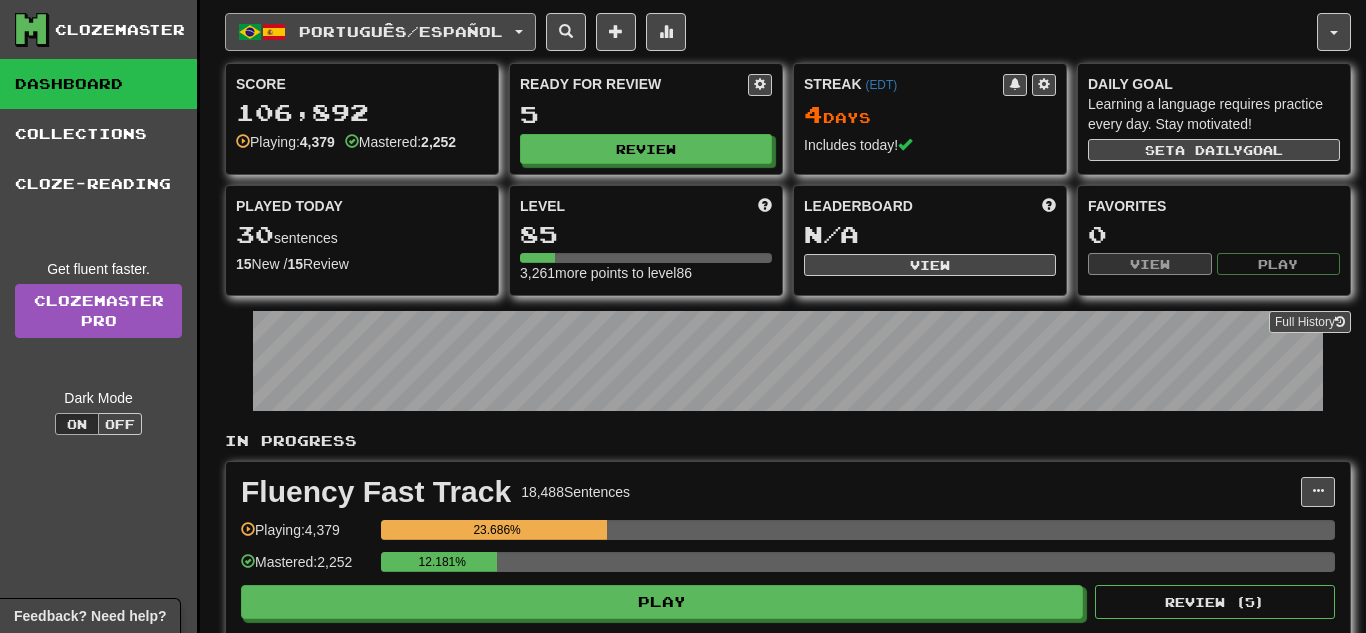 click on "Português  /  Español" at bounding box center (380, 32) 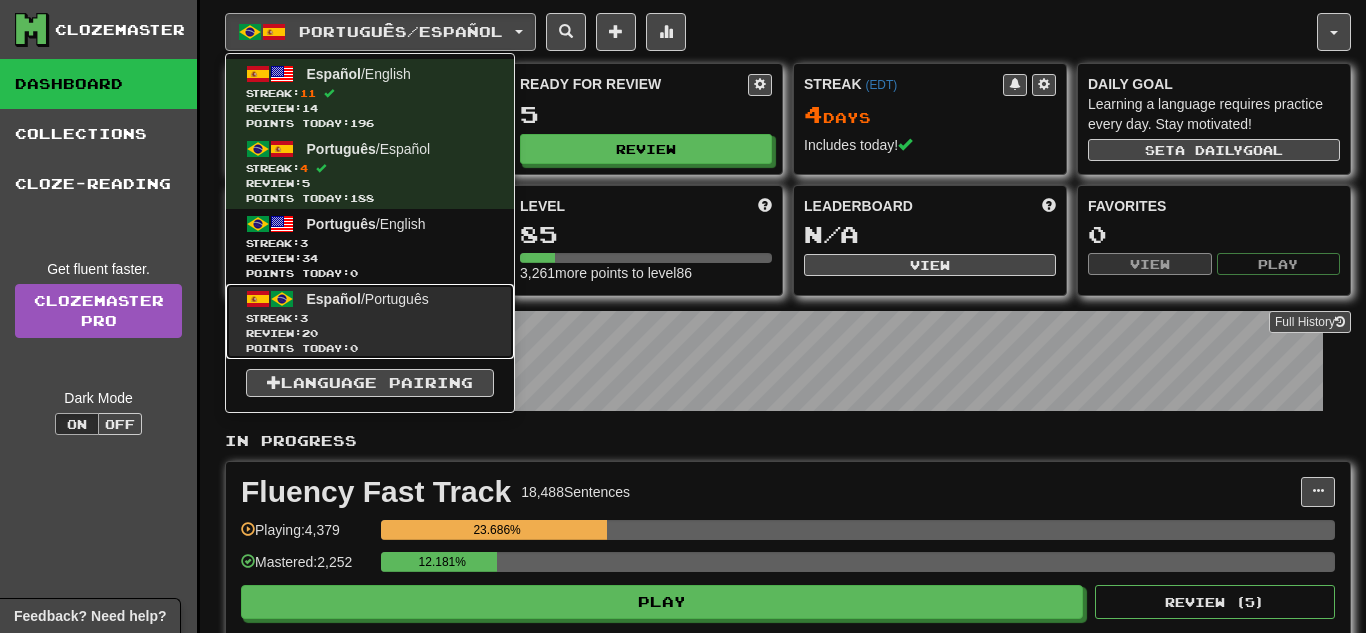 click on "Español  /  Português" at bounding box center [368, 299] 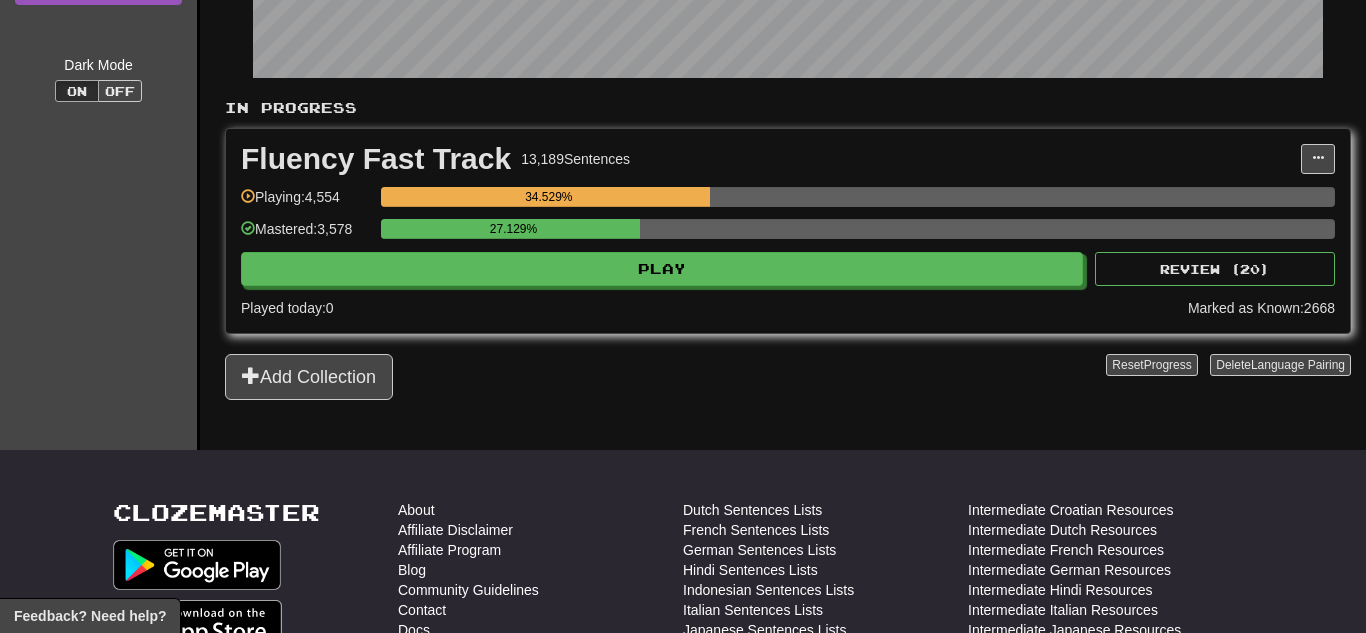 scroll, scrollTop: 343, scrollLeft: 0, axis: vertical 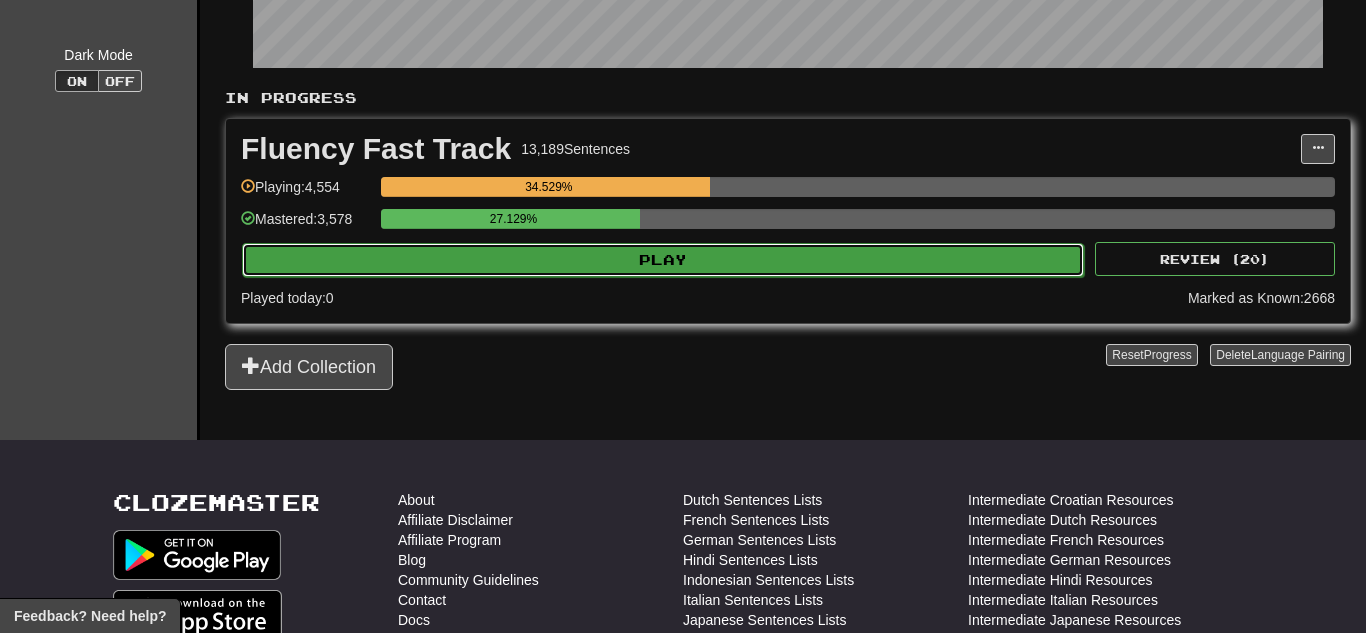 click on "Play" at bounding box center (663, 260) 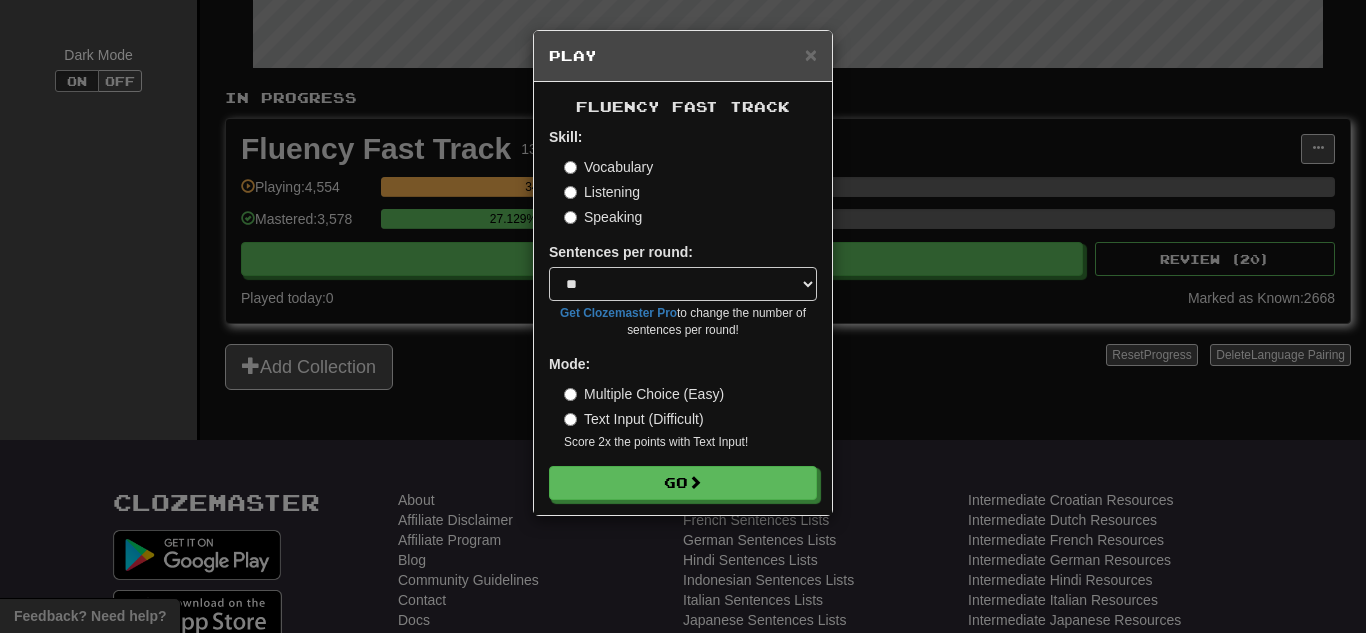 click on "× Play Fluency Fast Track Skill: Vocabulary Listening Speaking Sentences per round: * ** ** ** ** ** *** ******** Get Clozemaster Pro  to change the number of sentences per round! Mode: Multiple Choice (Easy) Text Input (Difficult) Score 2x the points with Text Input ! Go" at bounding box center (683, 316) 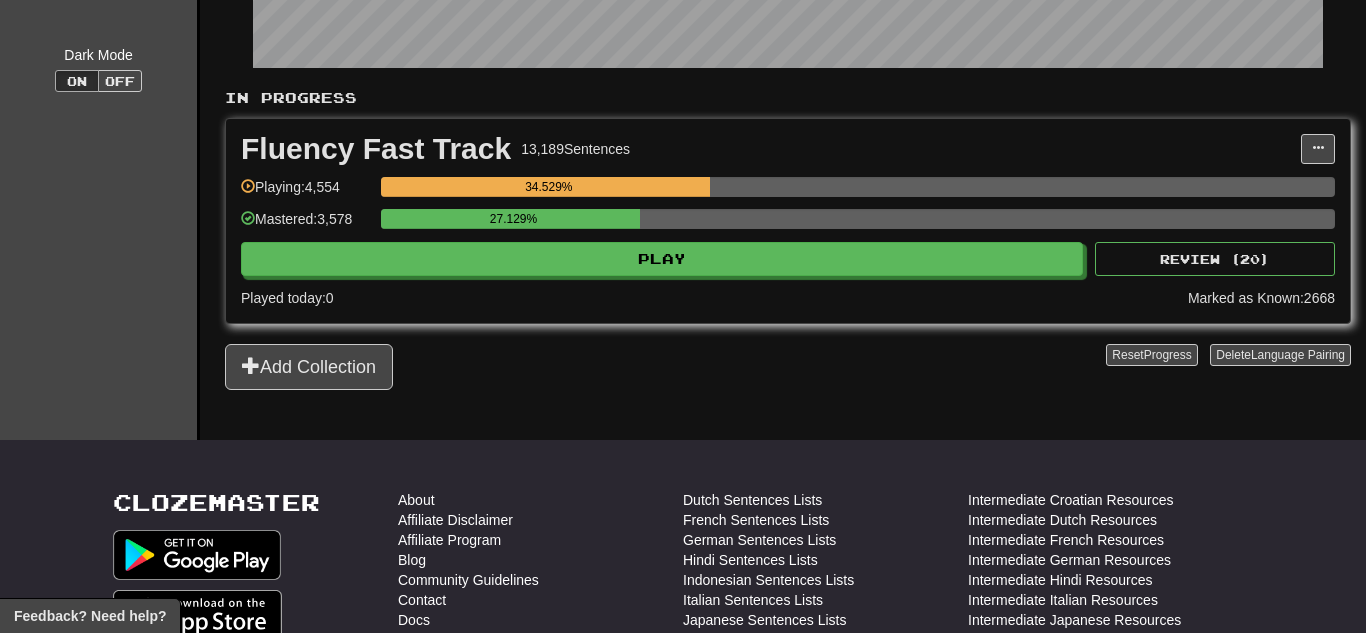 click on "Fluency Fast Track 13,189  Sentences Manage Sentences Unpin from Dashboard  Playing:  4,554 34.529%  Mastered:  3,578 27.129% Play Review ( 20 ) Played today:  0 Marked as Known:  2668" at bounding box center (788, 221) 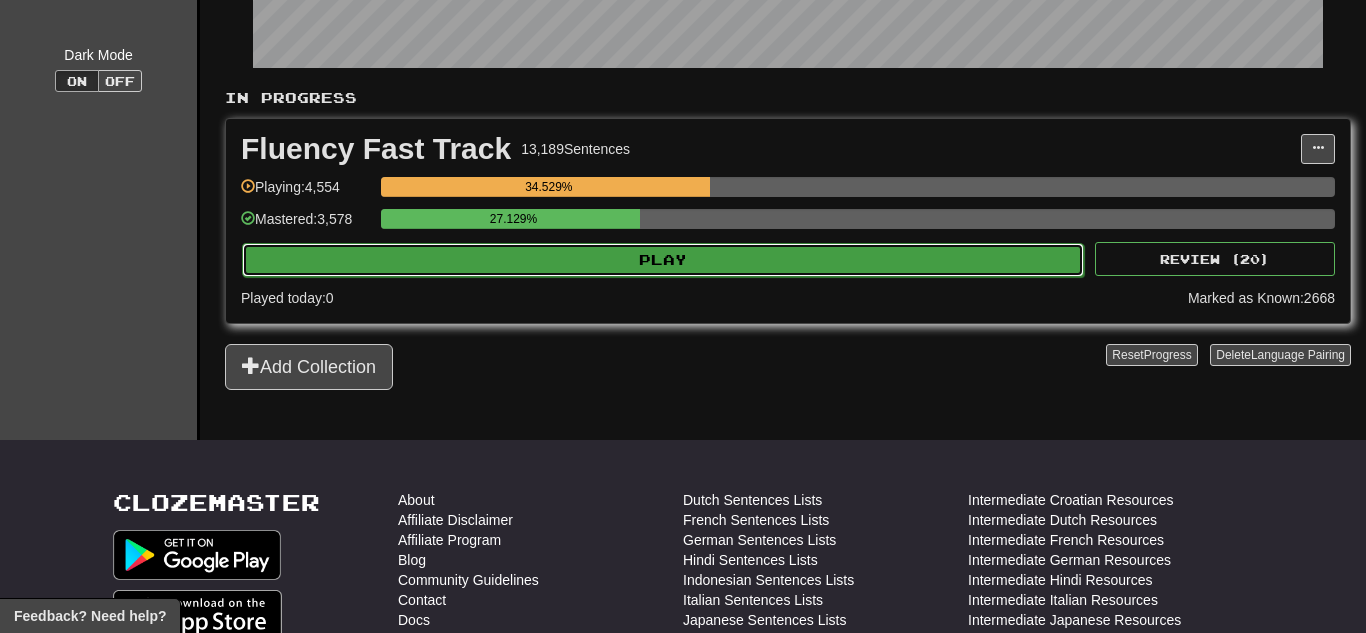 click on "Play" at bounding box center [663, 260] 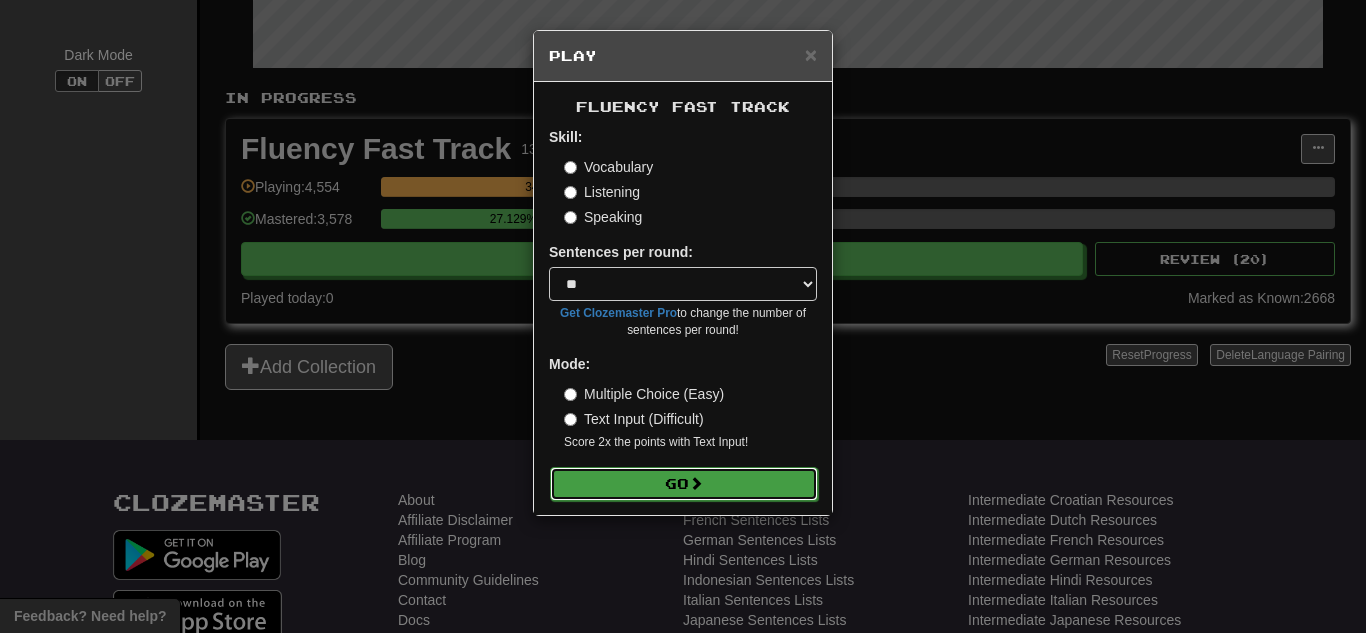 click on "Go" at bounding box center [684, 484] 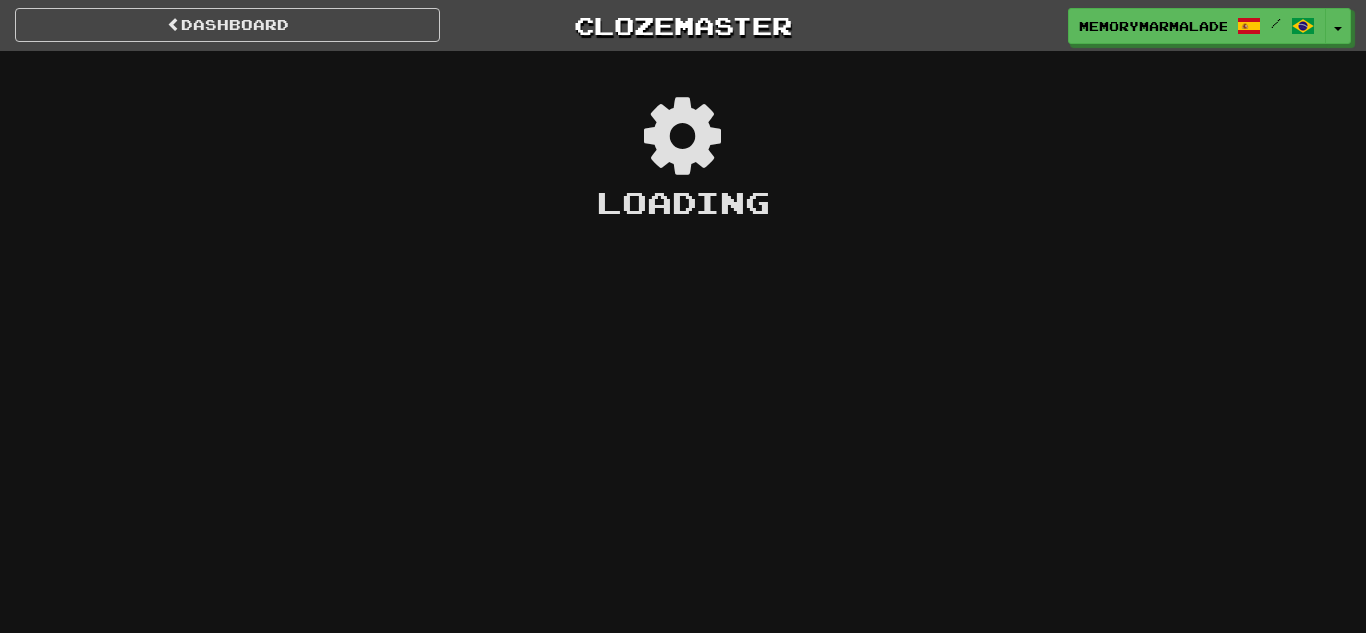 scroll, scrollTop: 0, scrollLeft: 0, axis: both 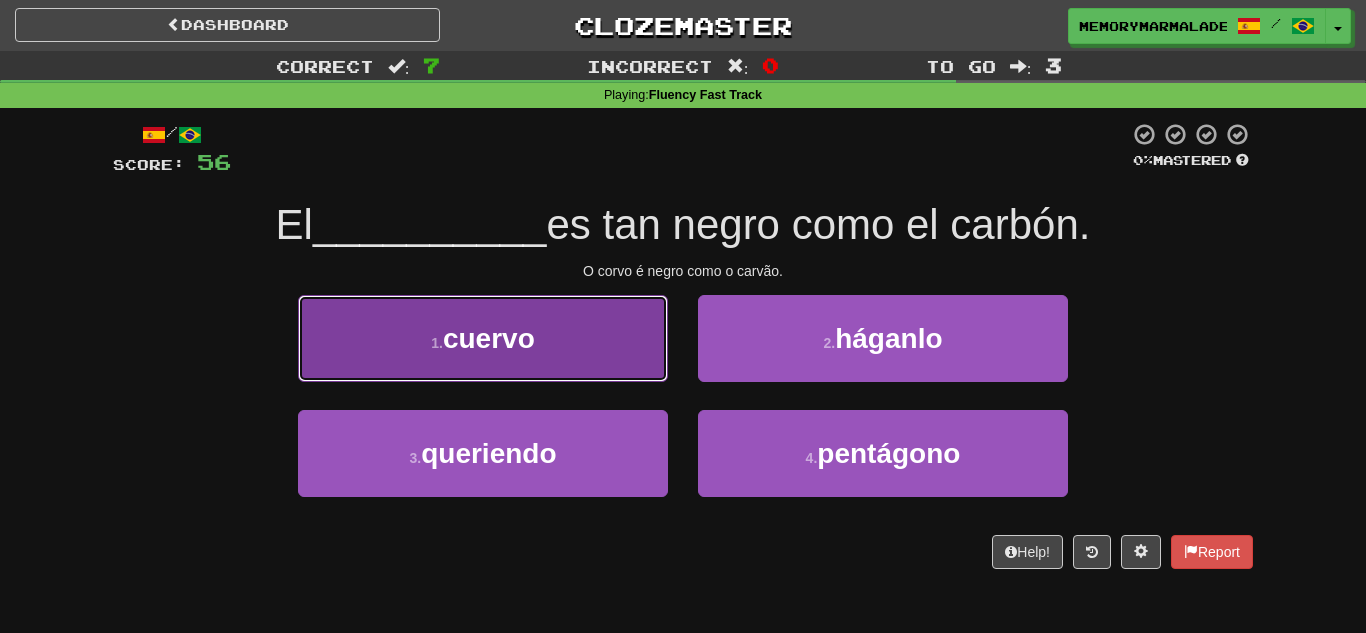 click on "1 .  cuervo" at bounding box center (483, 338) 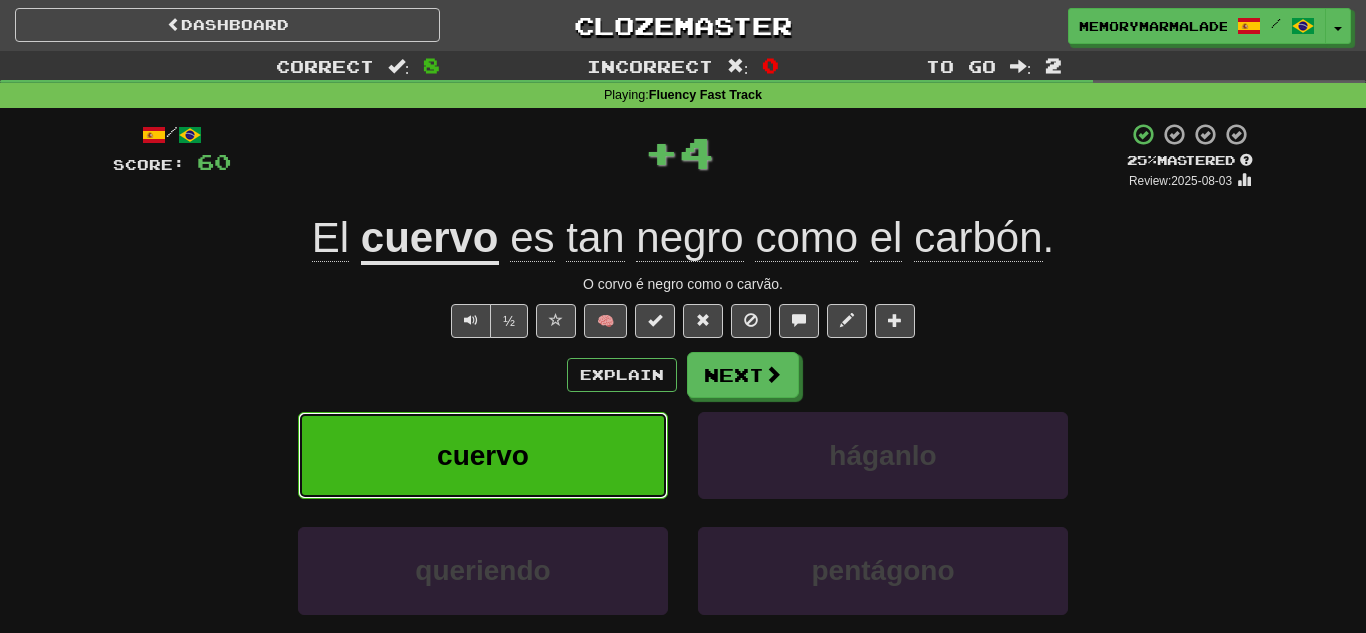 type 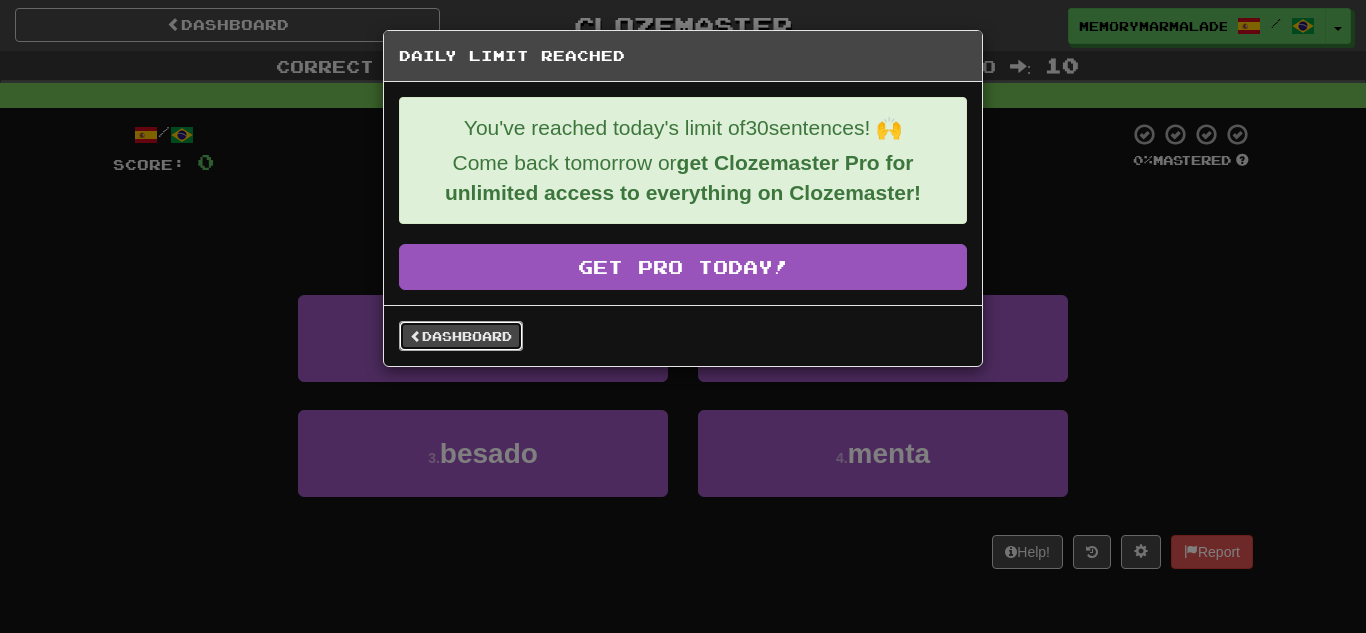 click on "Dashboard" at bounding box center [461, 336] 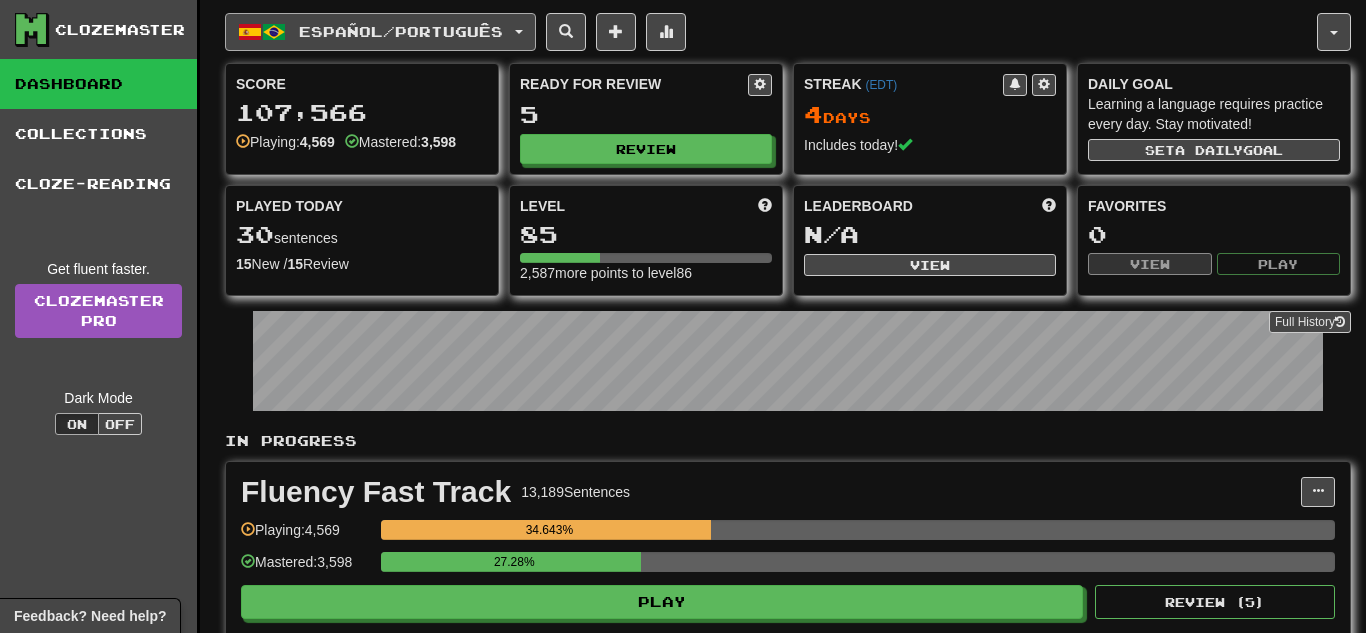 scroll, scrollTop: 0, scrollLeft: 0, axis: both 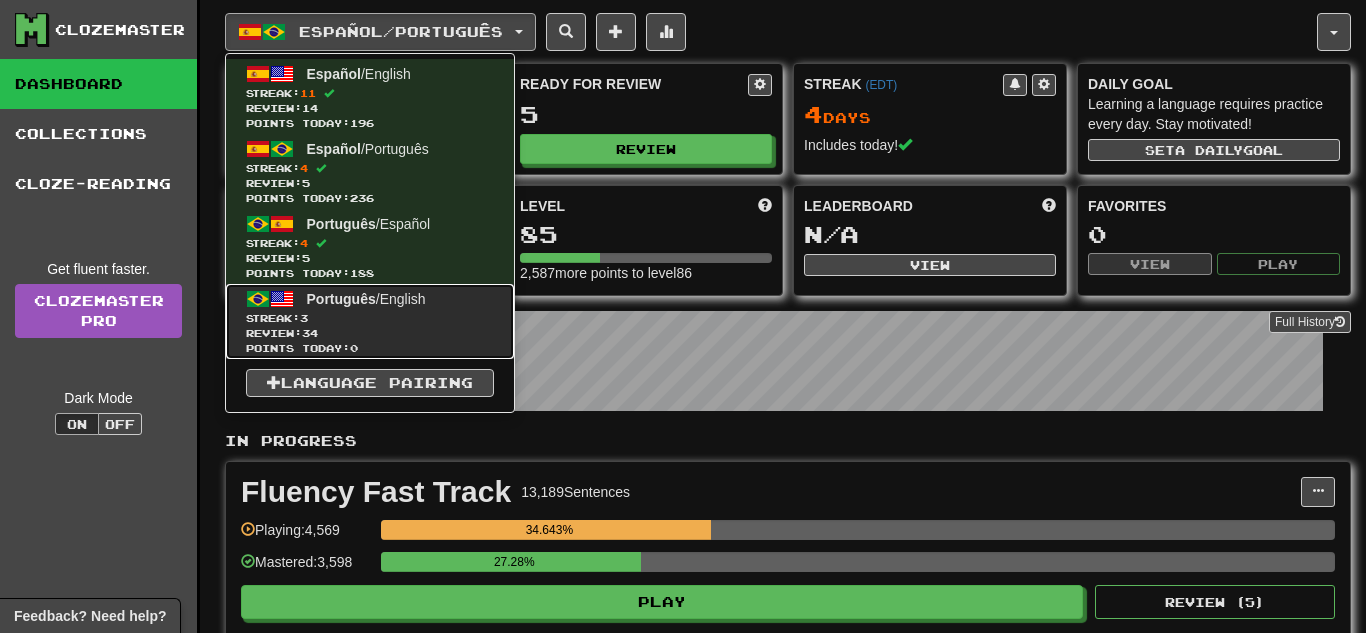 click on "Points today:  0" at bounding box center [370, 348] 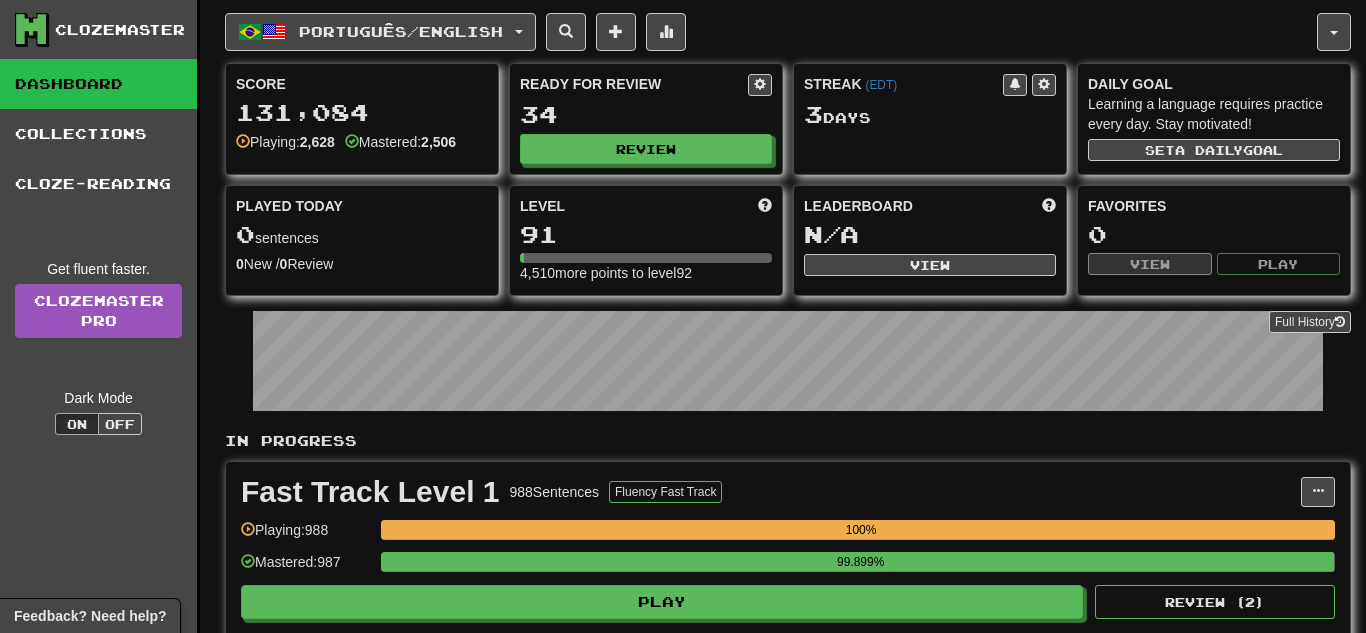 scroll, scrollTop: 0, scrollLeft: 0, axis: both 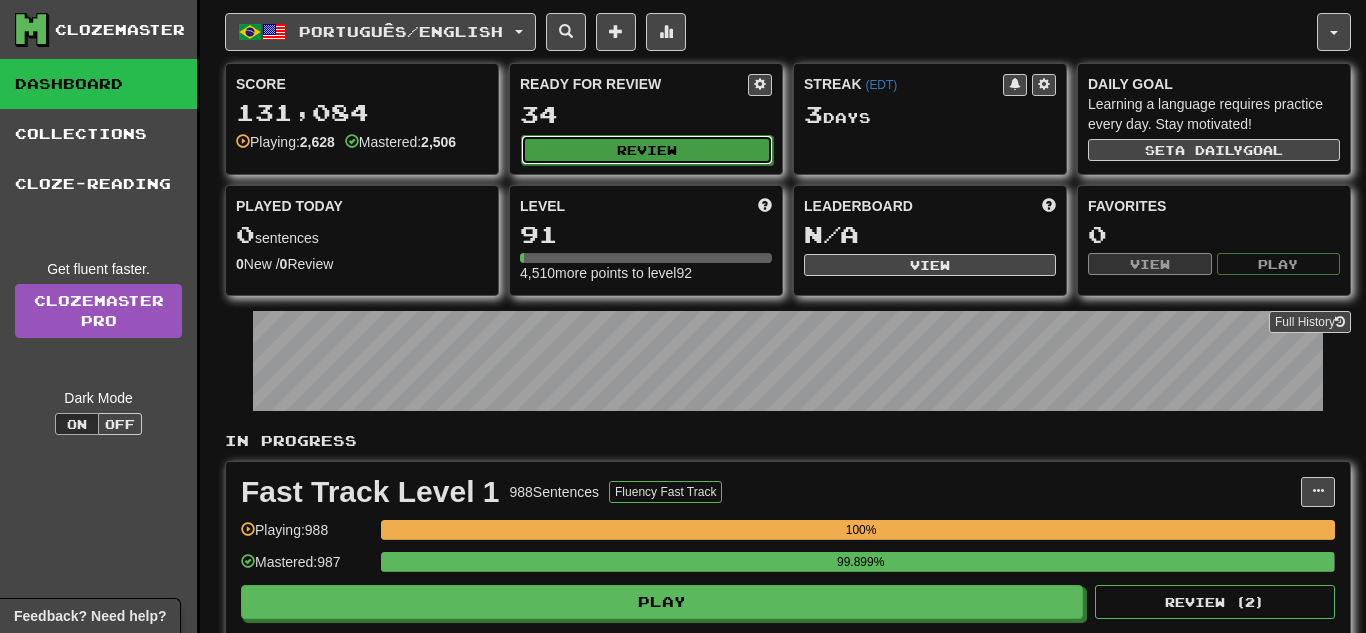 click on "Review" at bounding box center [647, 150] 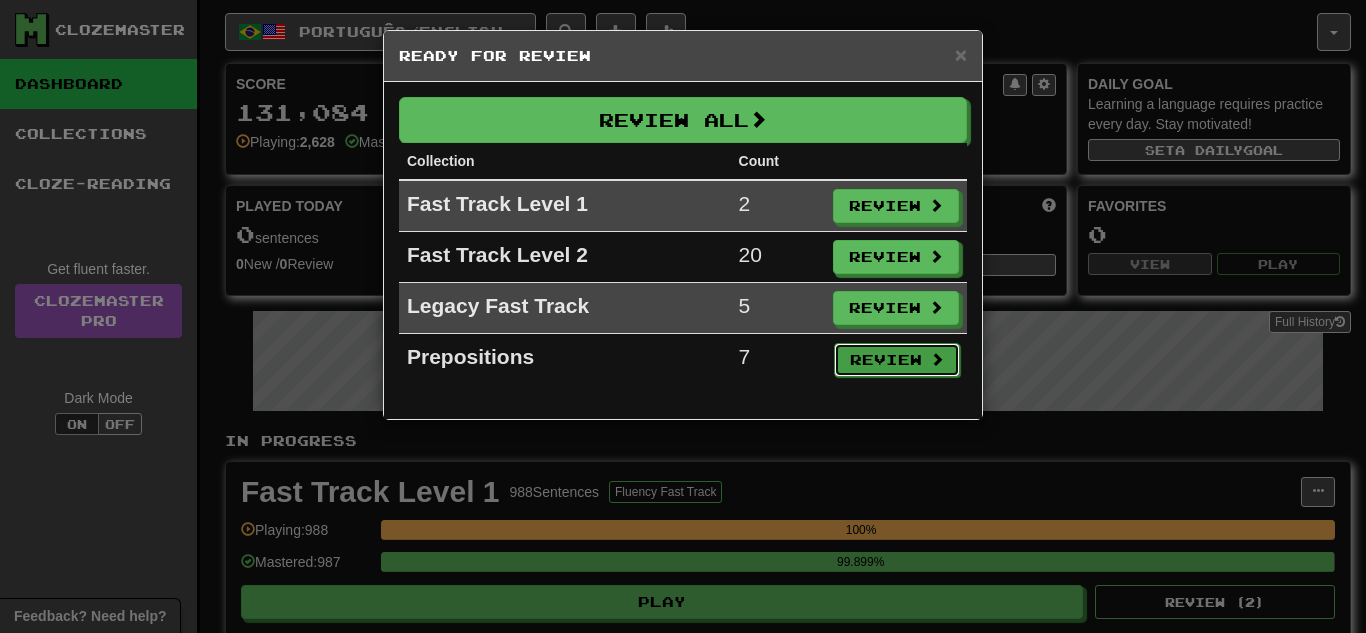 click on "Review" at bounding box center [897, 360] 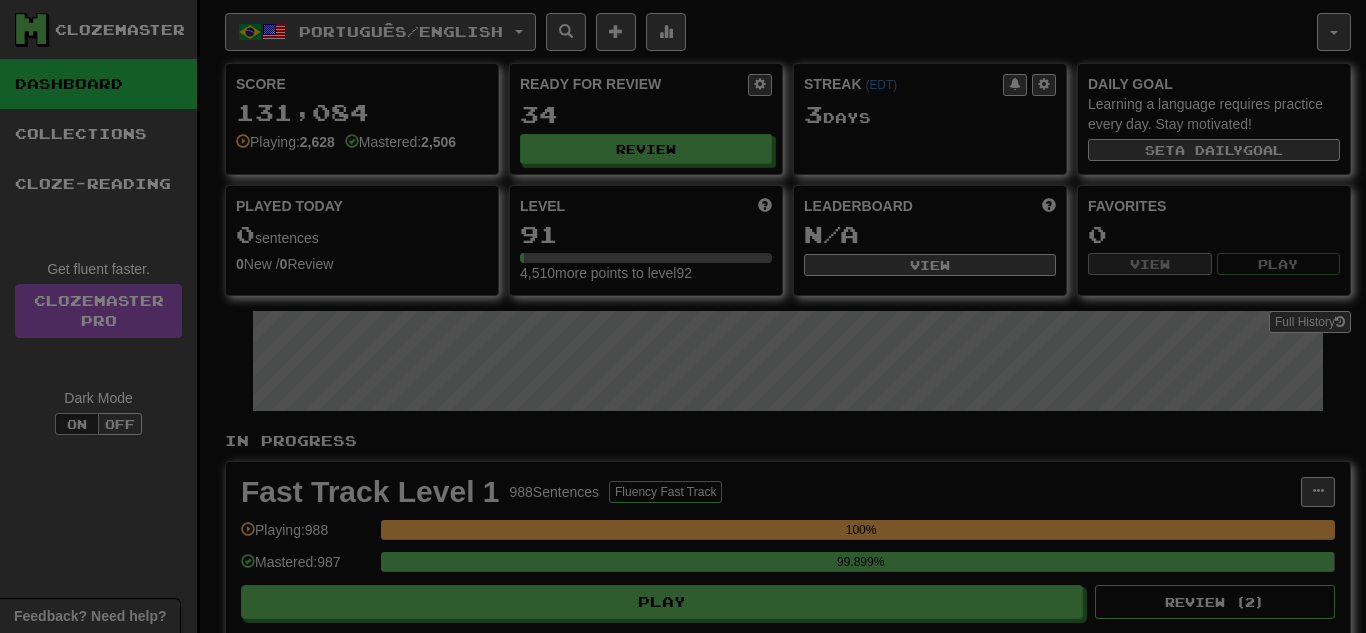 select on "**" 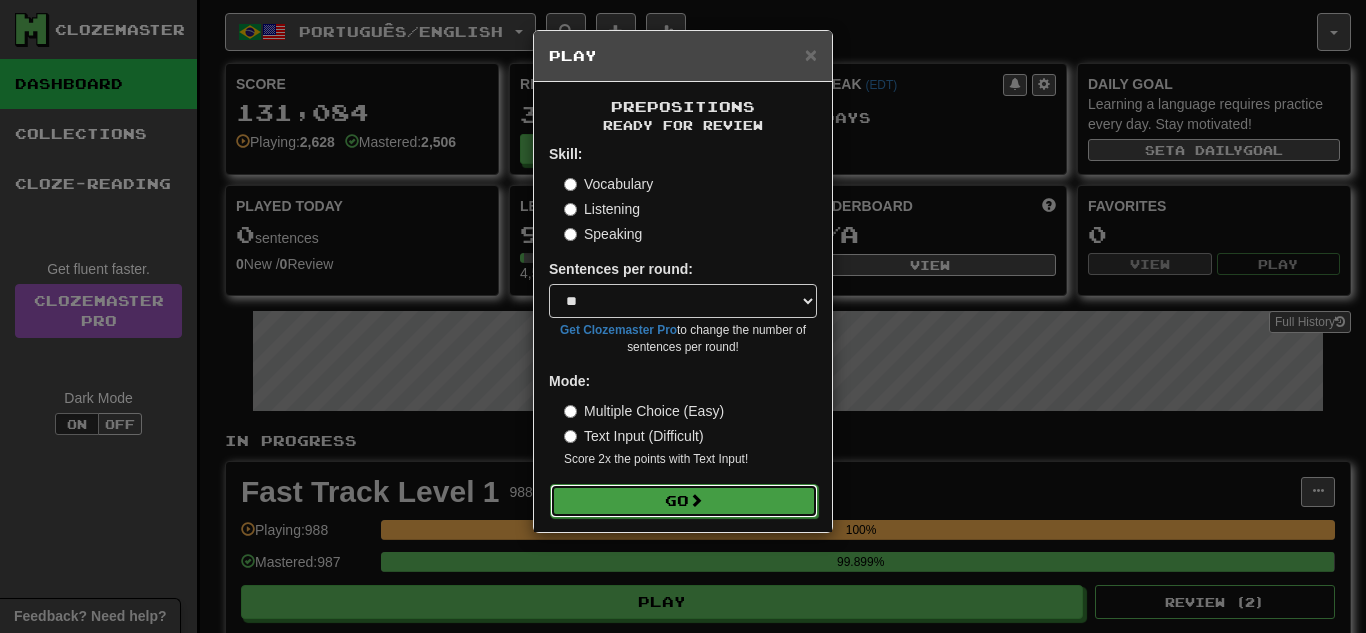 click on "Go" at bounding box center (684, 501) 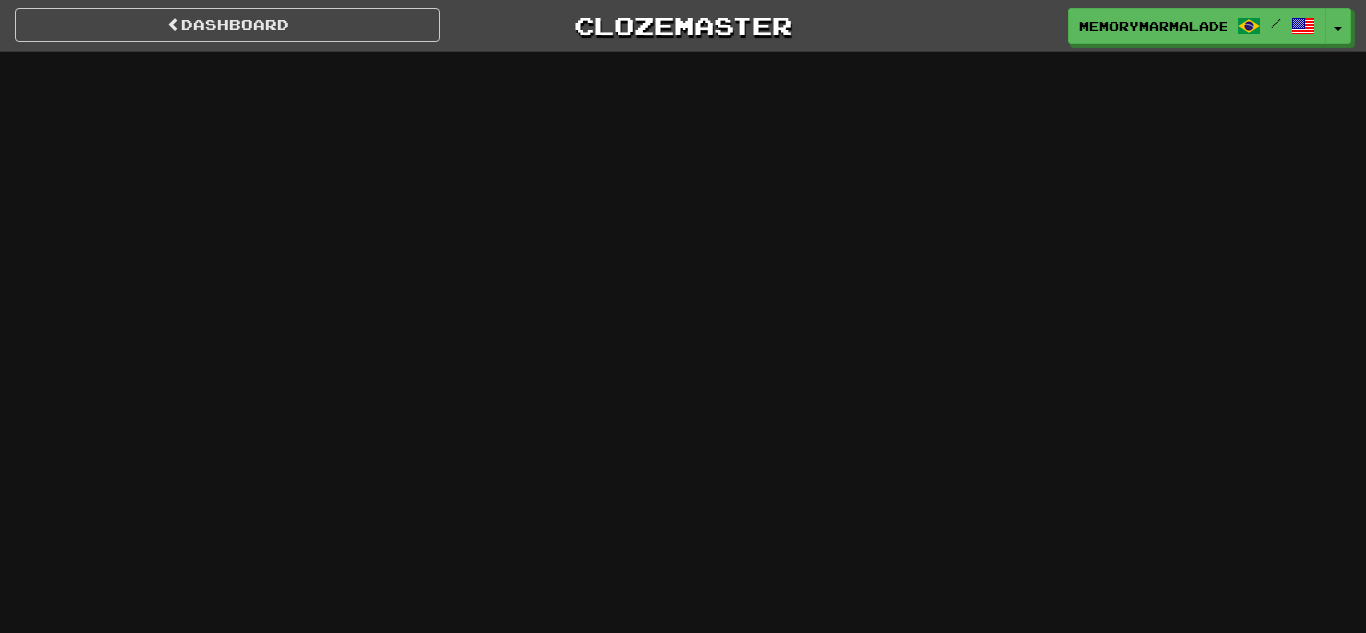 scroll, scrollTop: 0, scrollLeft: 0, axis: both 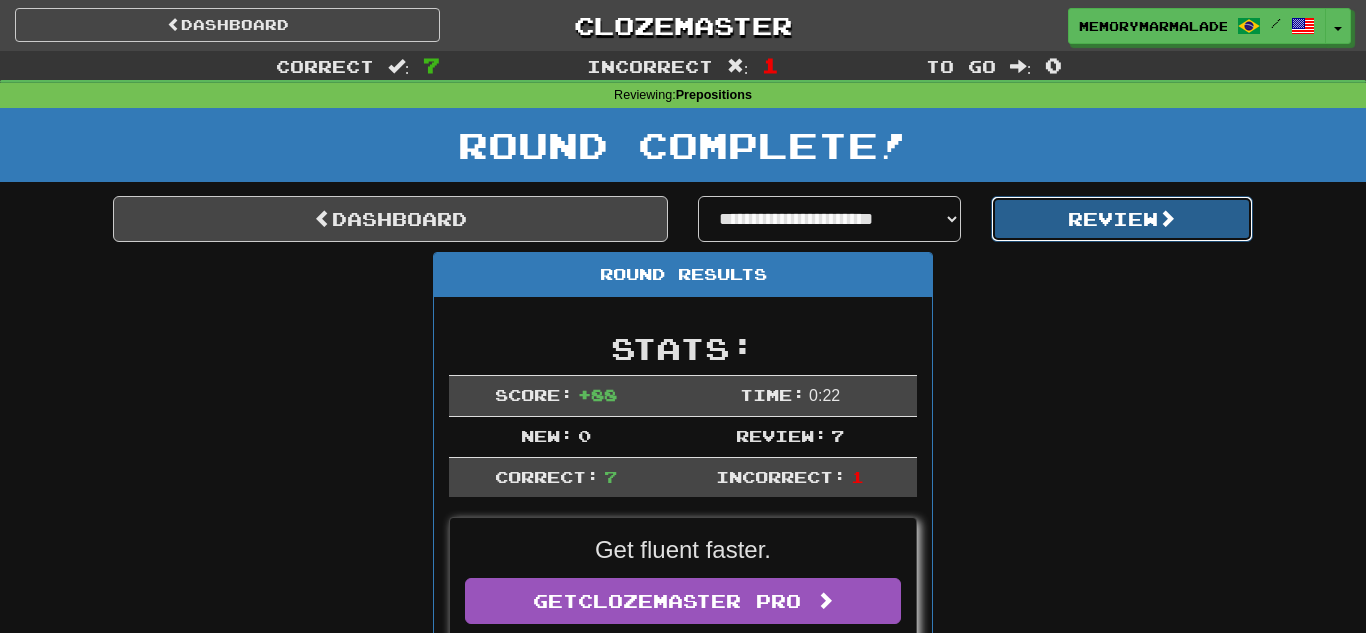 click on "Review" at bounding box center (1122, 219) 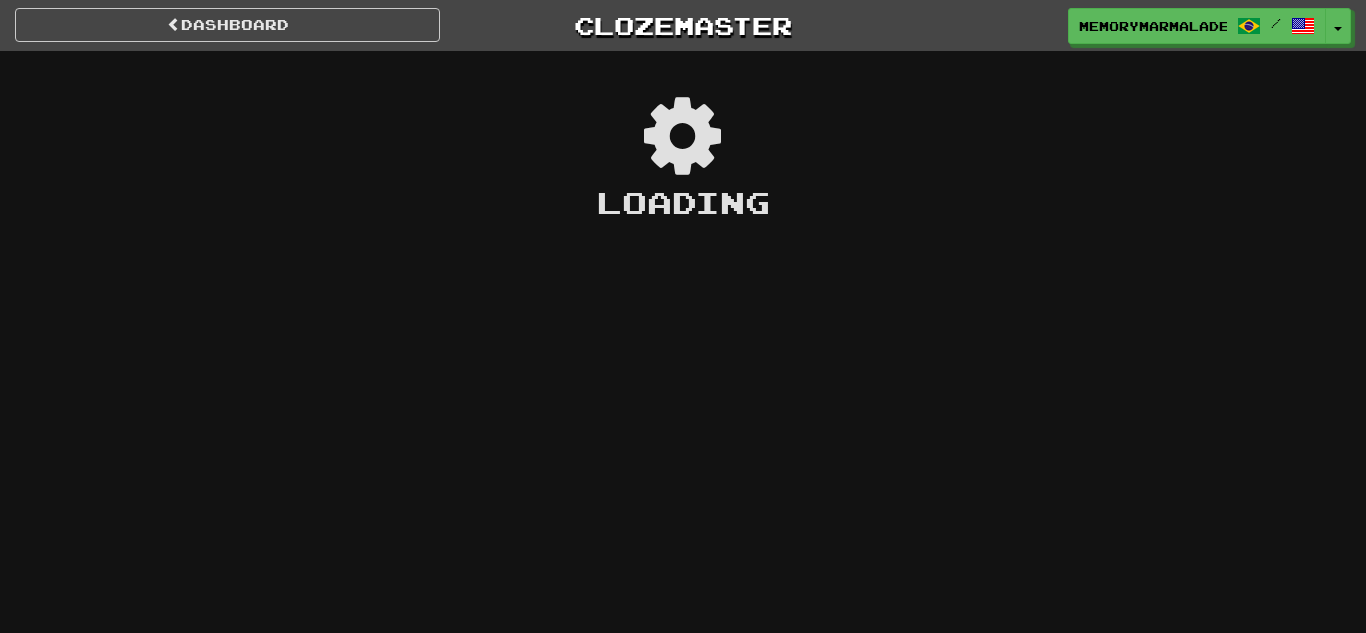 scroll, scrollTop: 0, scrollLeft: 0, axis: both 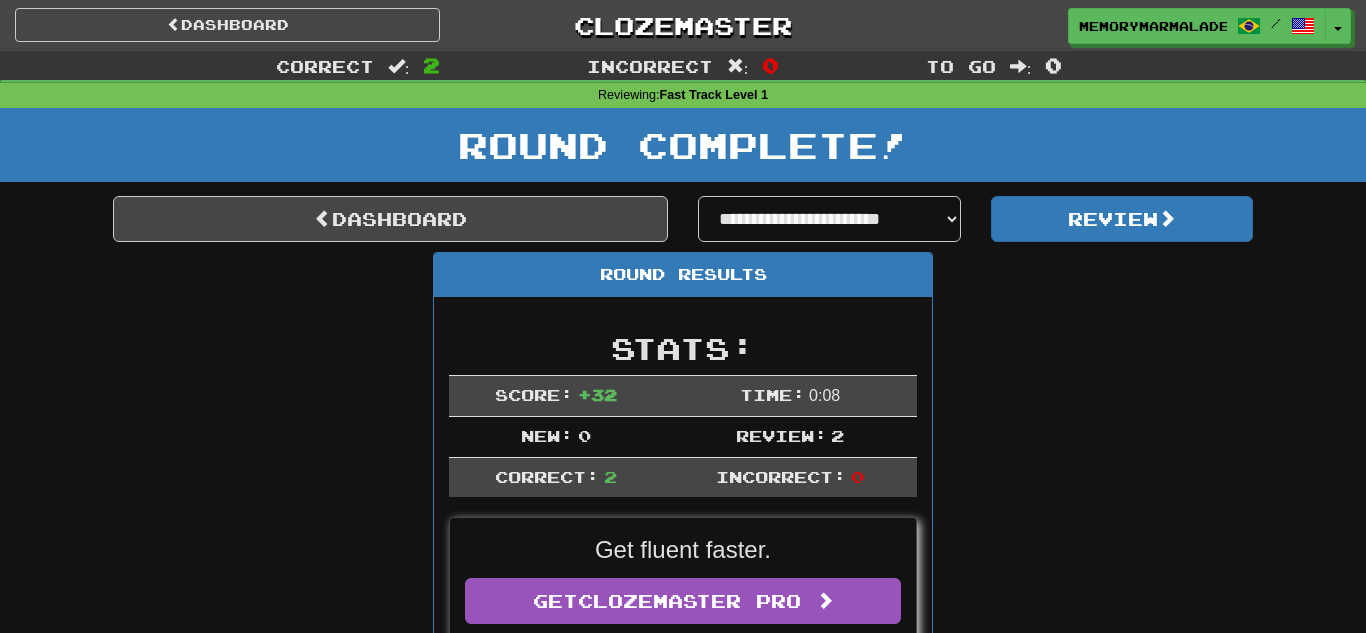click on "Round Complete!" at bounding box center (683, 152) 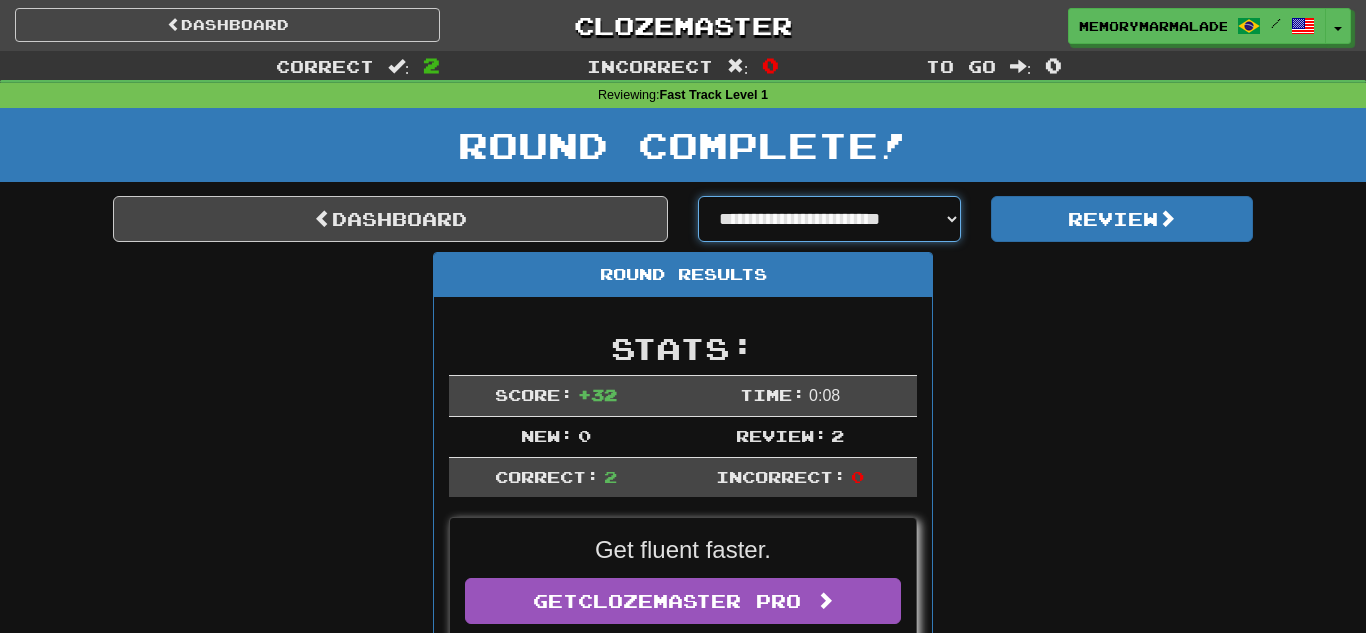click on "**********" at bounding box center [829, 219] 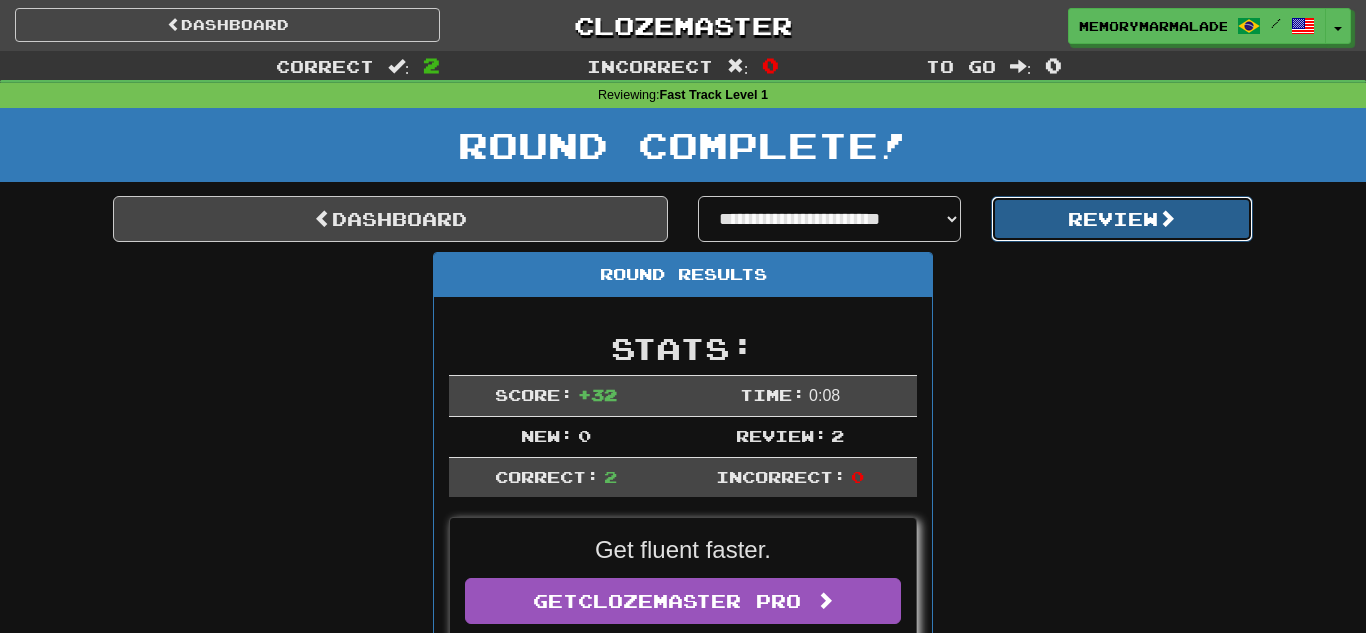 click on "Review" at bounding box center [1122, 219] 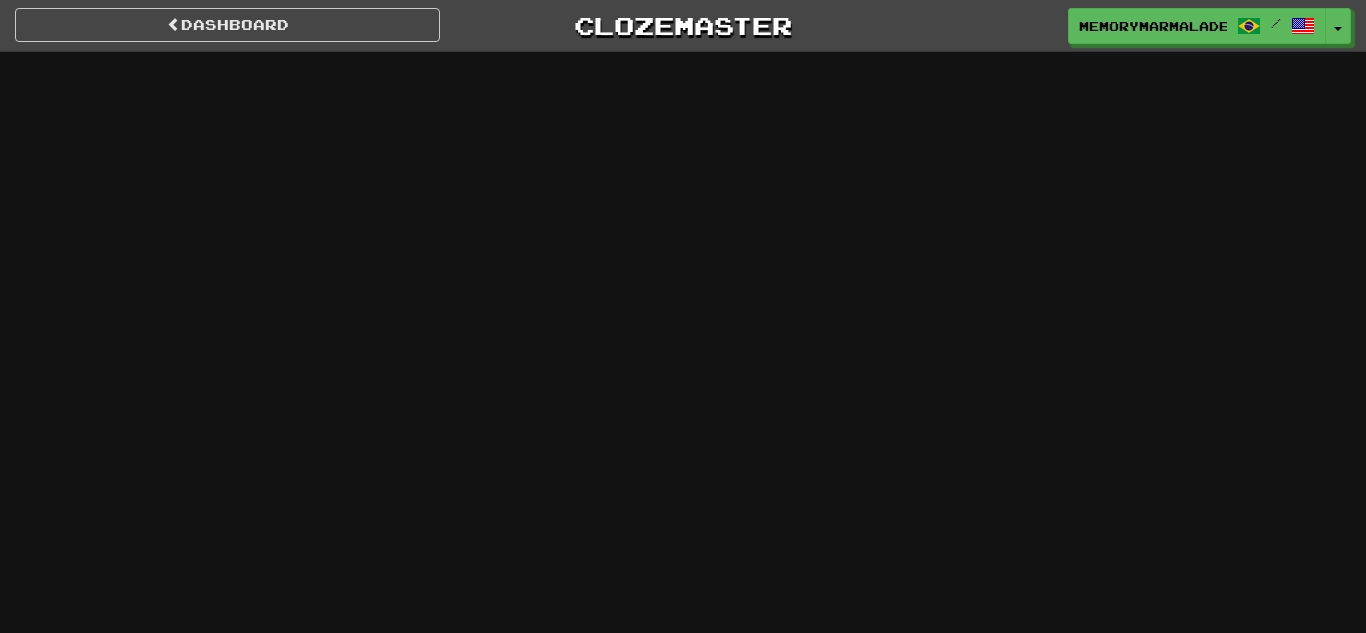 scroll, scrollTop: 0, scrollLeft: 0, axis: both 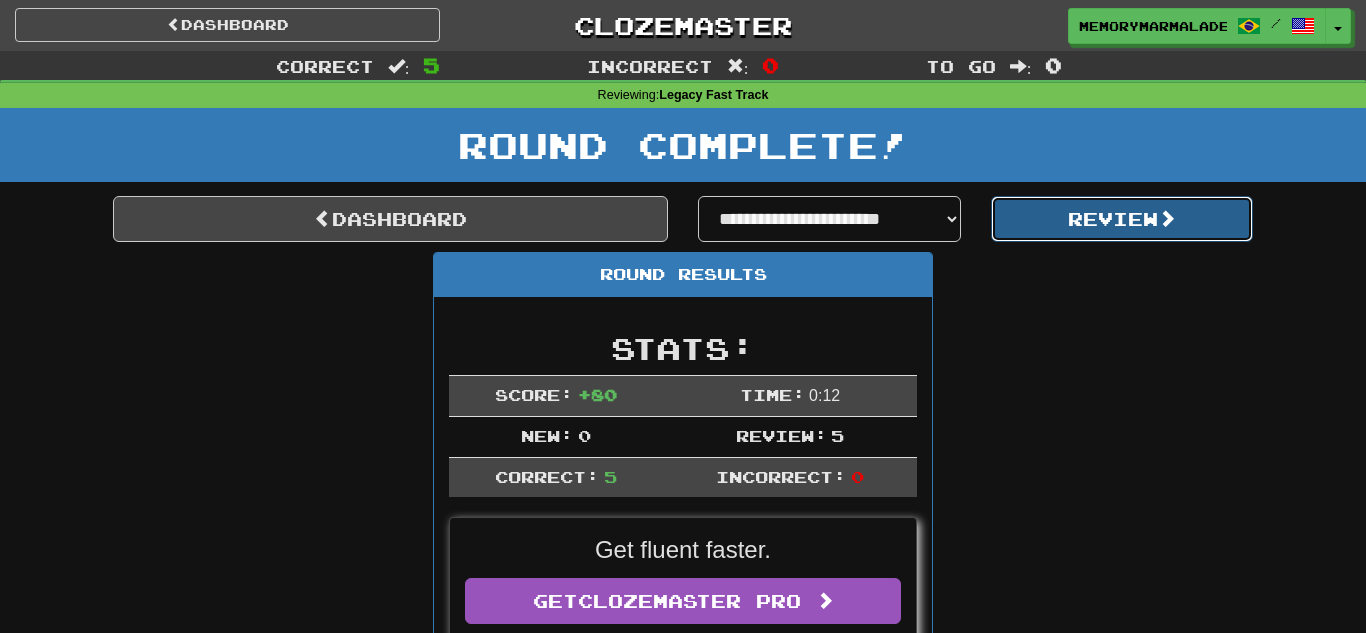 click on "Review" at bounding box center [1122, 219] 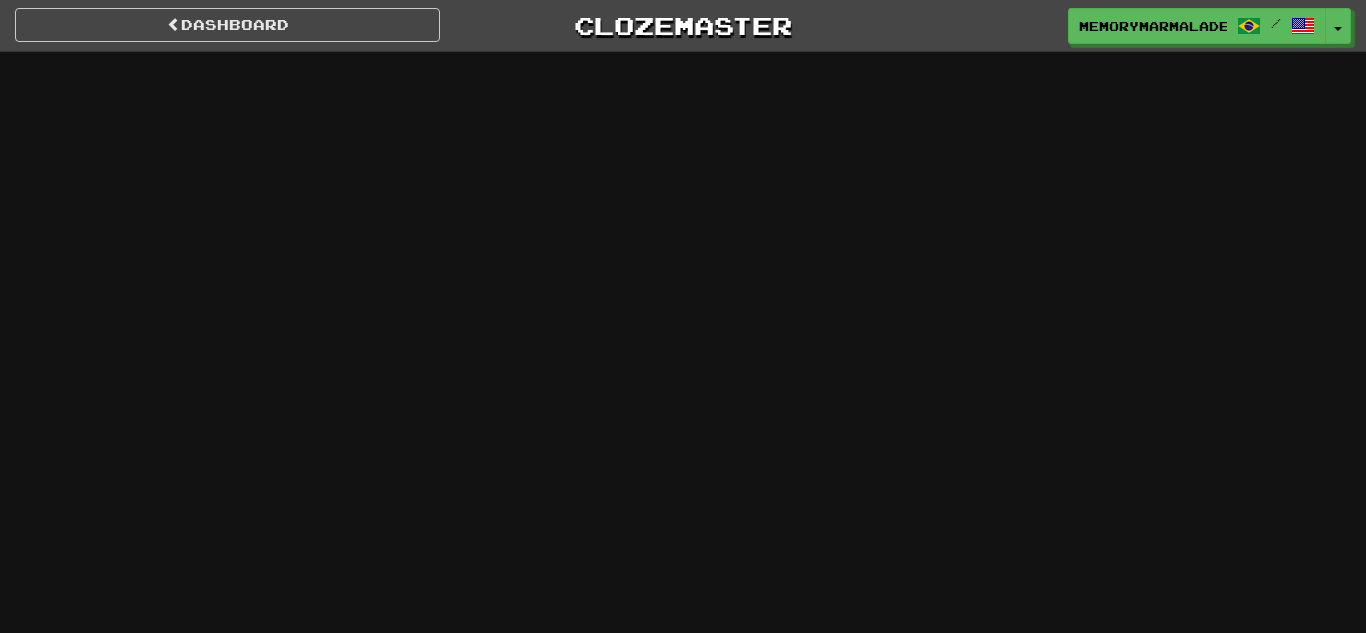 scroll, scrollTop: 0, scrollLeft: 0, axis: both 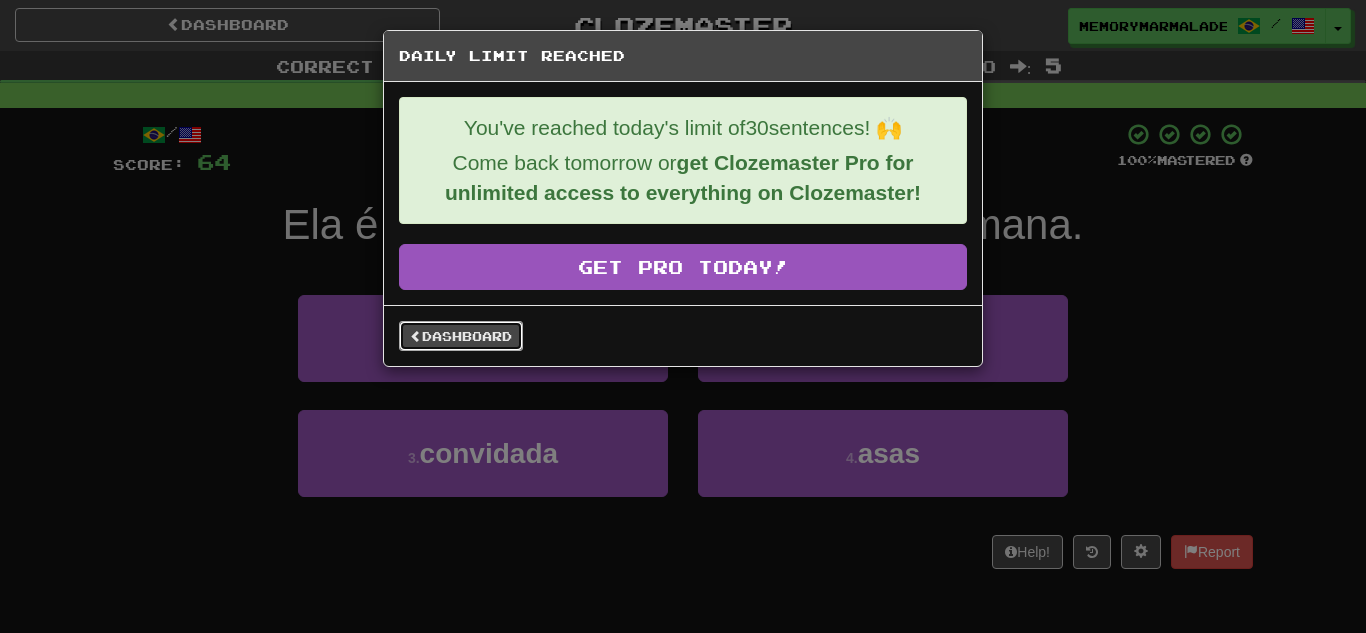 click on "Dashboard" at bounding box center (461, 336) 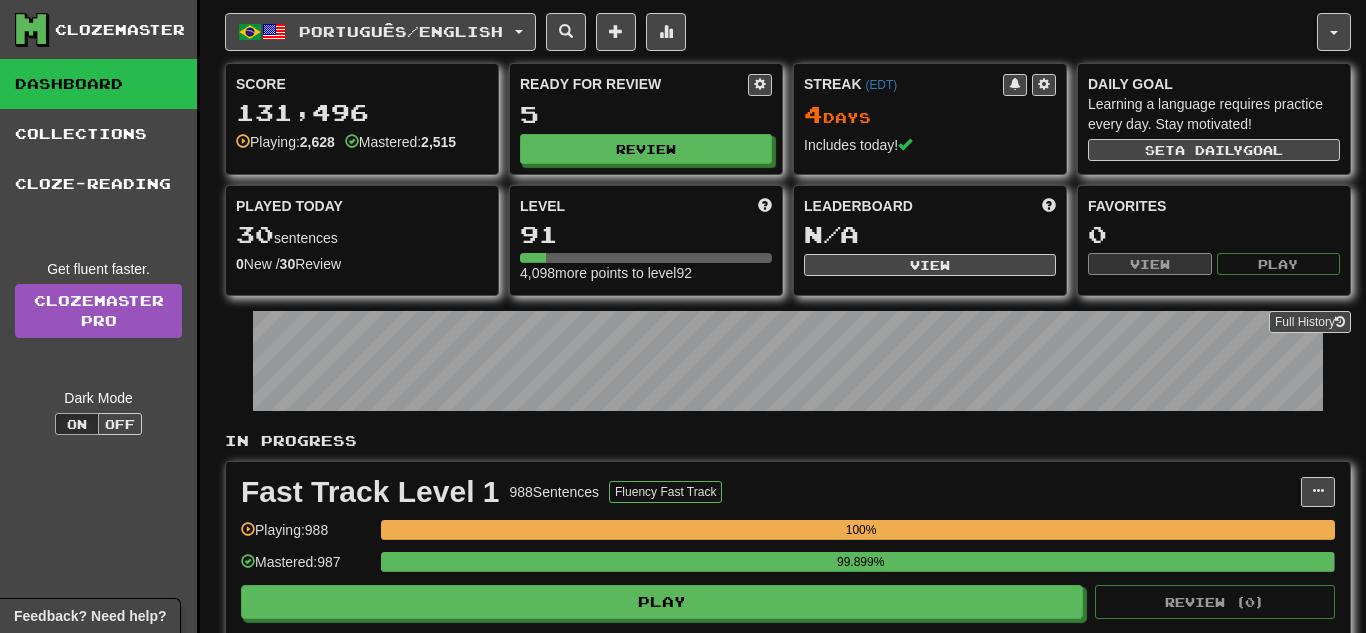 scroll, scrollTop: 0, scrollLeft: 0, axis: both 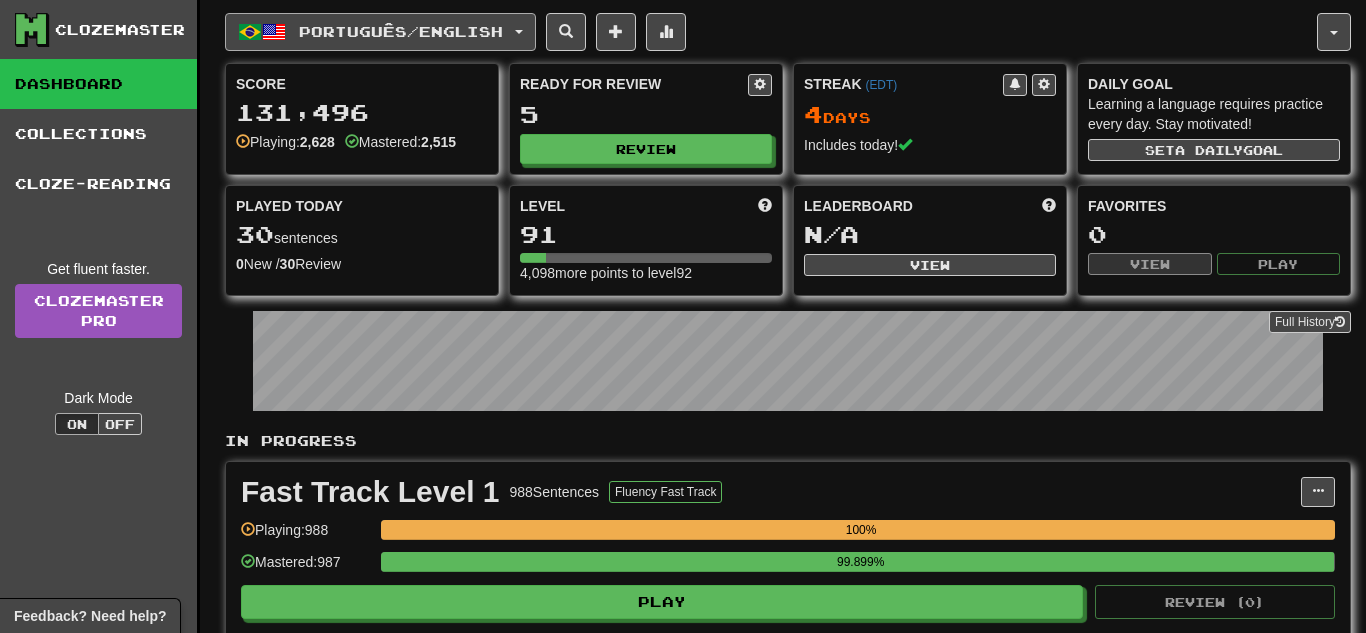 click on "Português  /  English" at bounding box center [380, 32] 